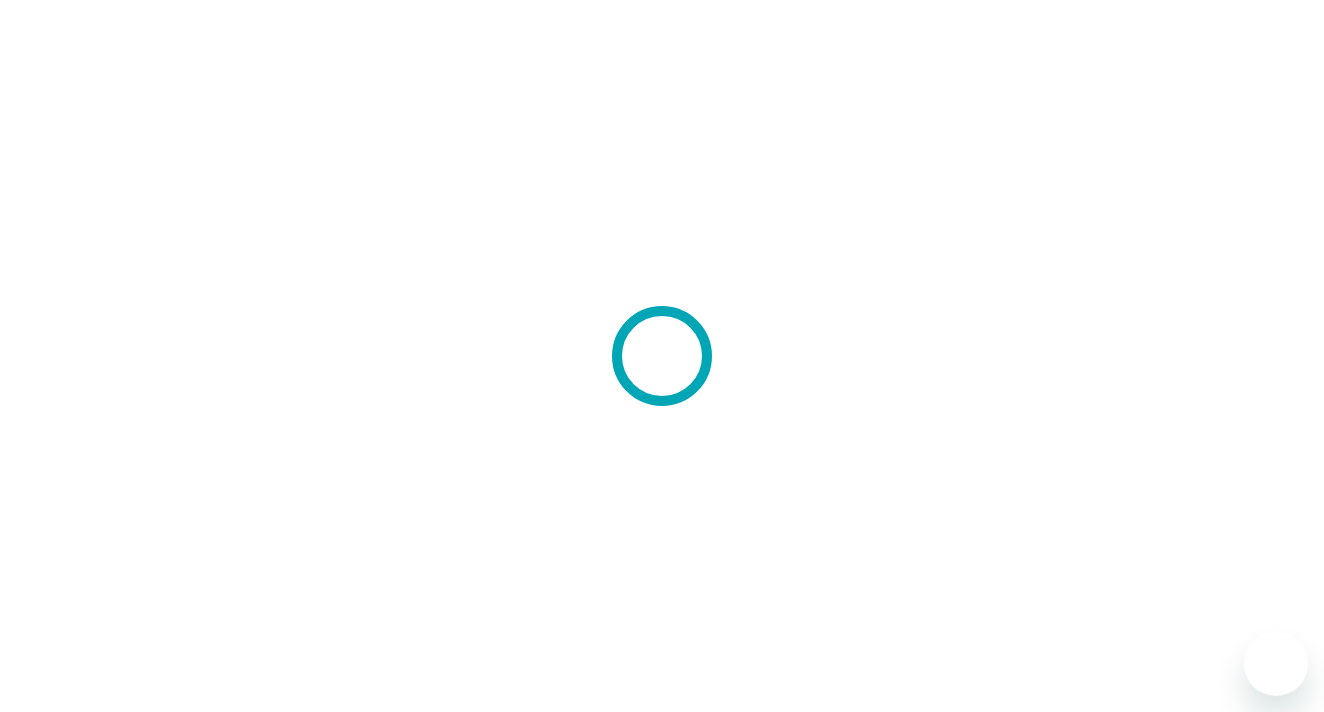 scroll, scrollTop: 0, scrollLeft: 0, axis: both 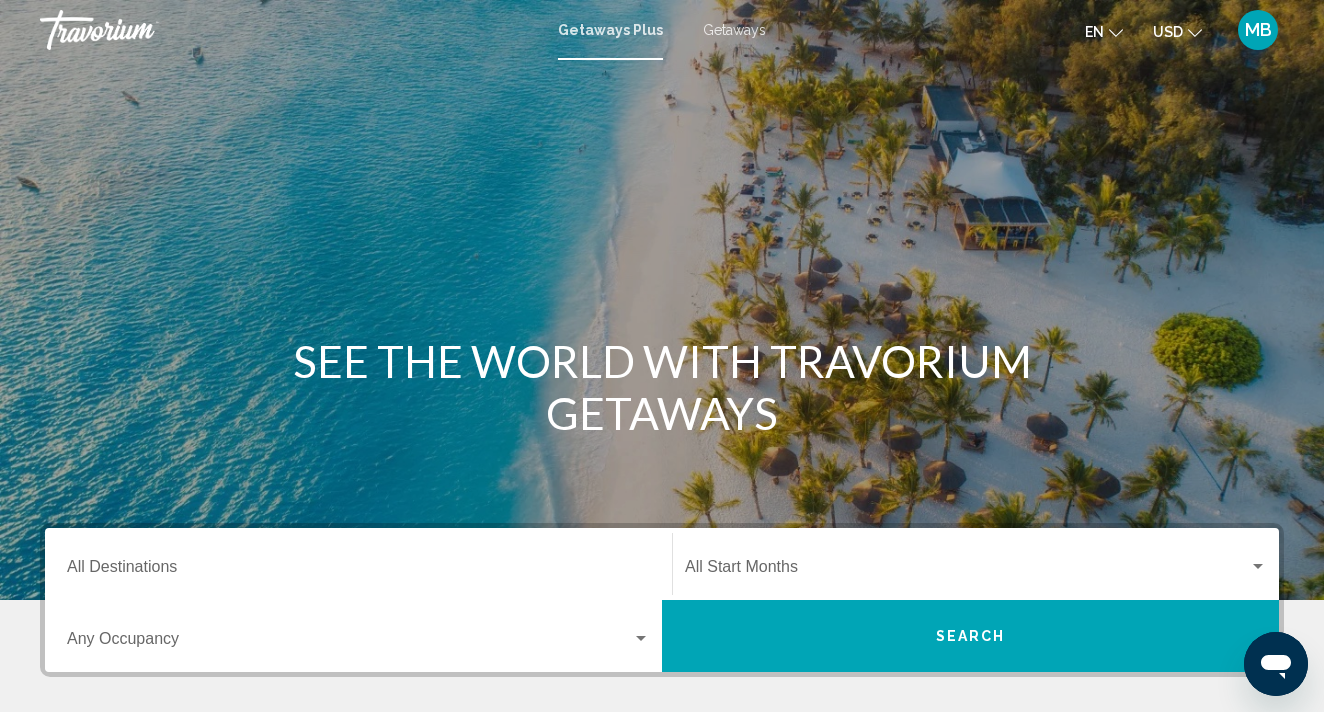 click on "Destination All Destinations" at bounding box center (358, 571) 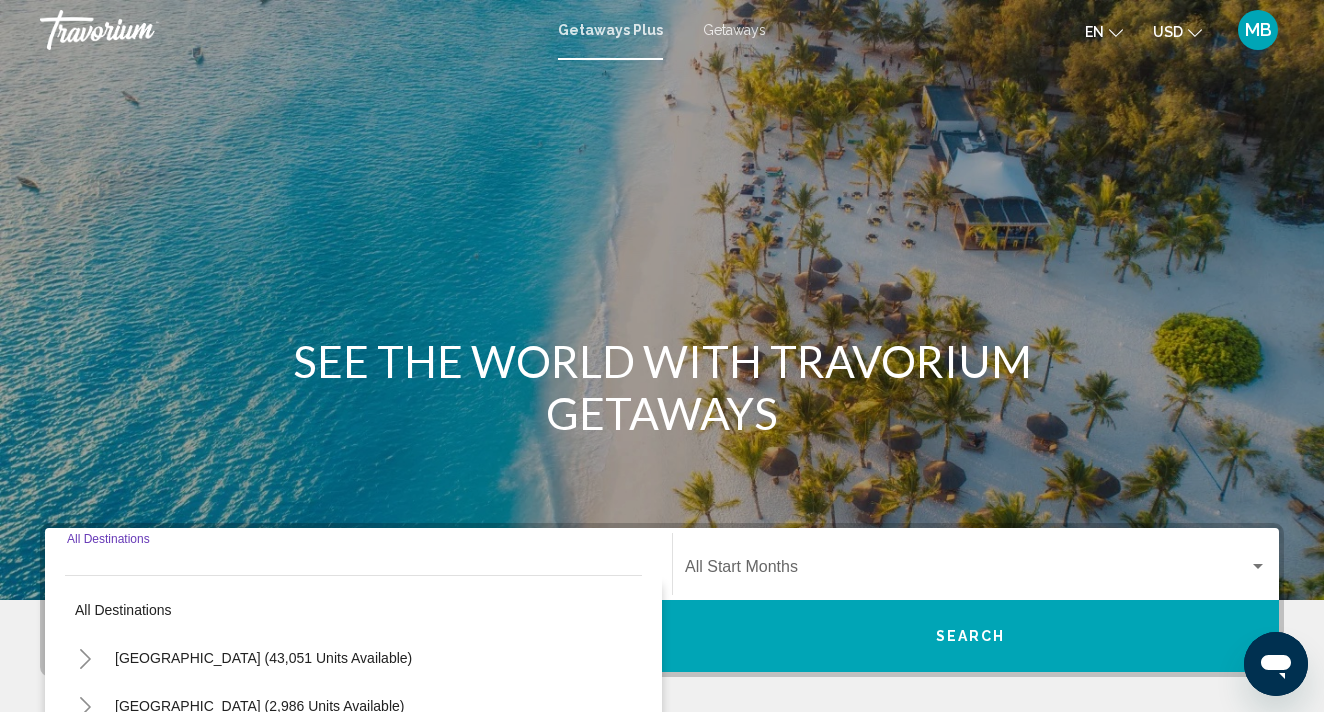 scroll, scrollTop: 410, scrollLeft: 0, axis: vertical 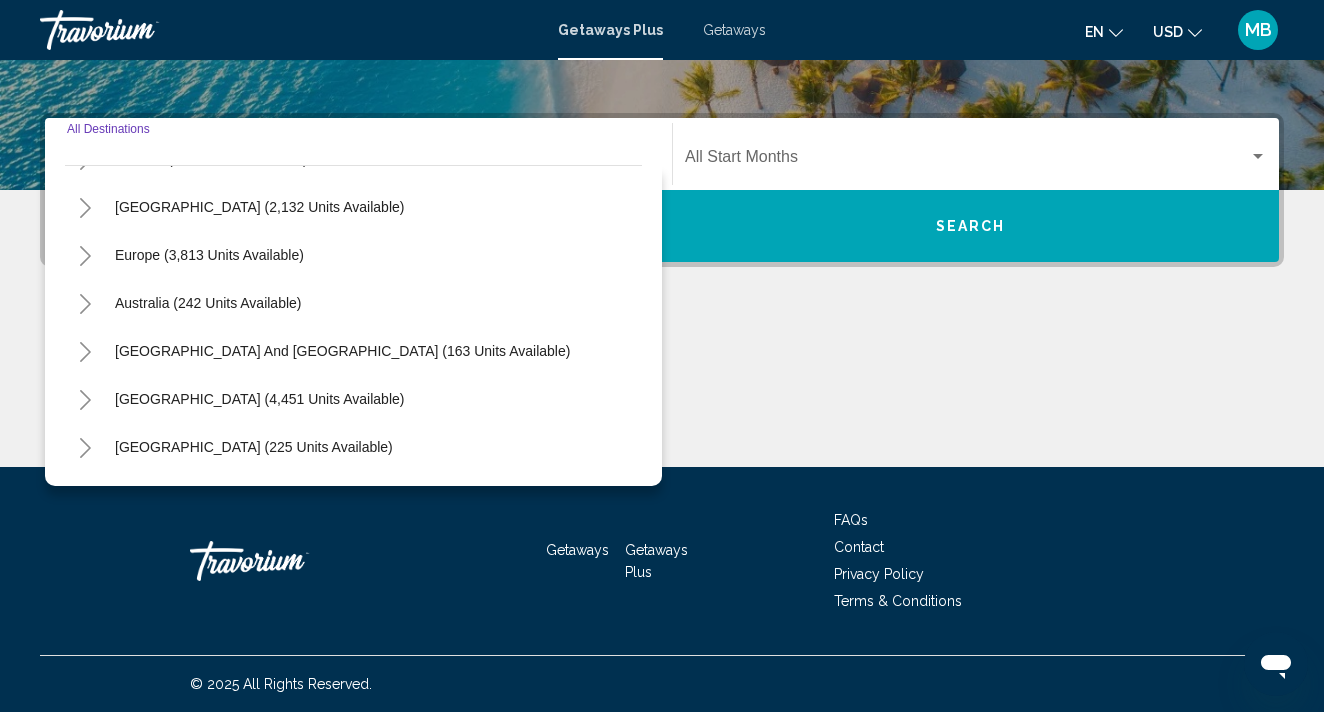 click 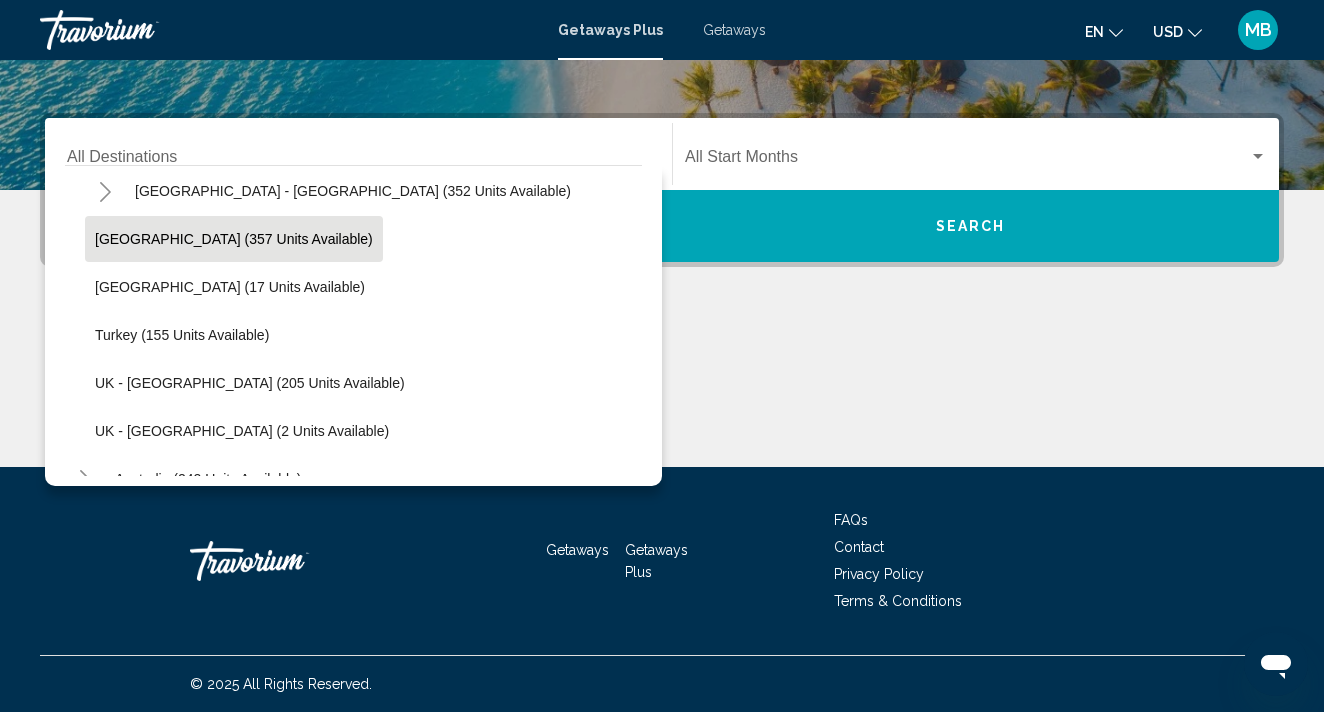 scroll, scrollTop: 779, scrollLeft: 0, axis: vertical 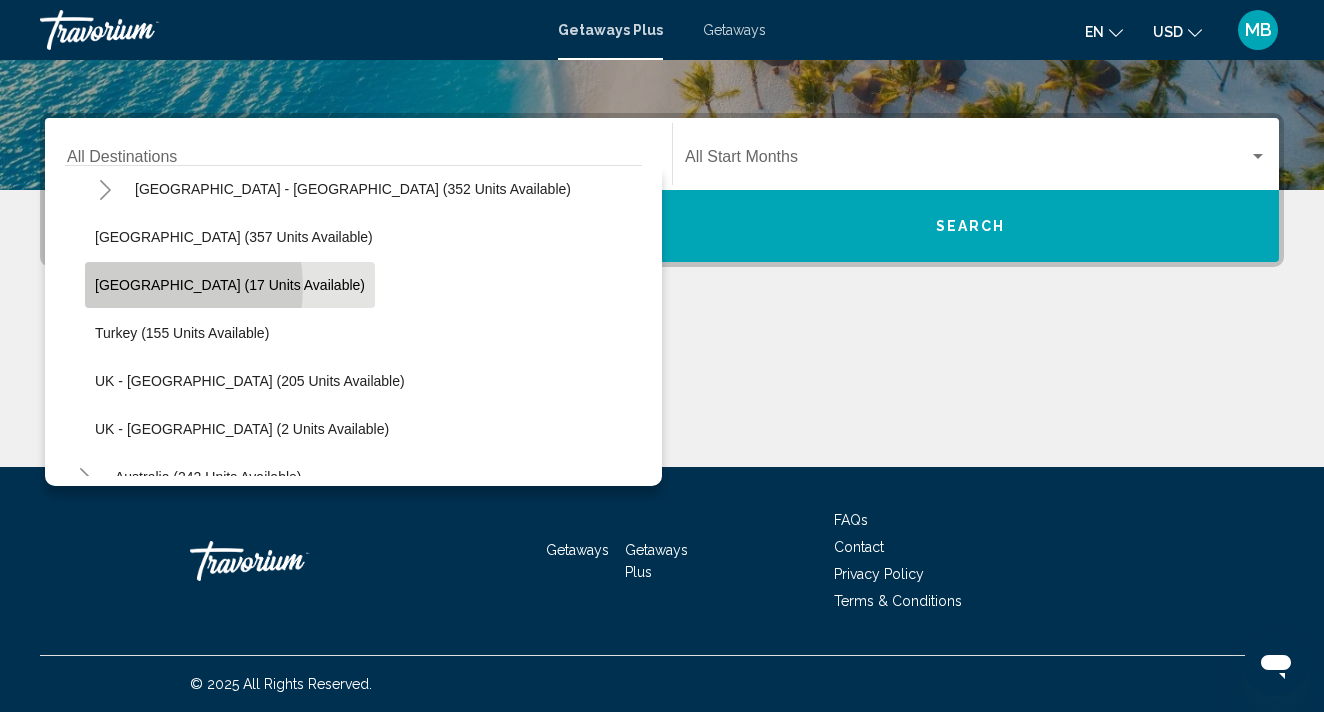 click on "[GEOGRAPHIC_DATA] (17 units available)" 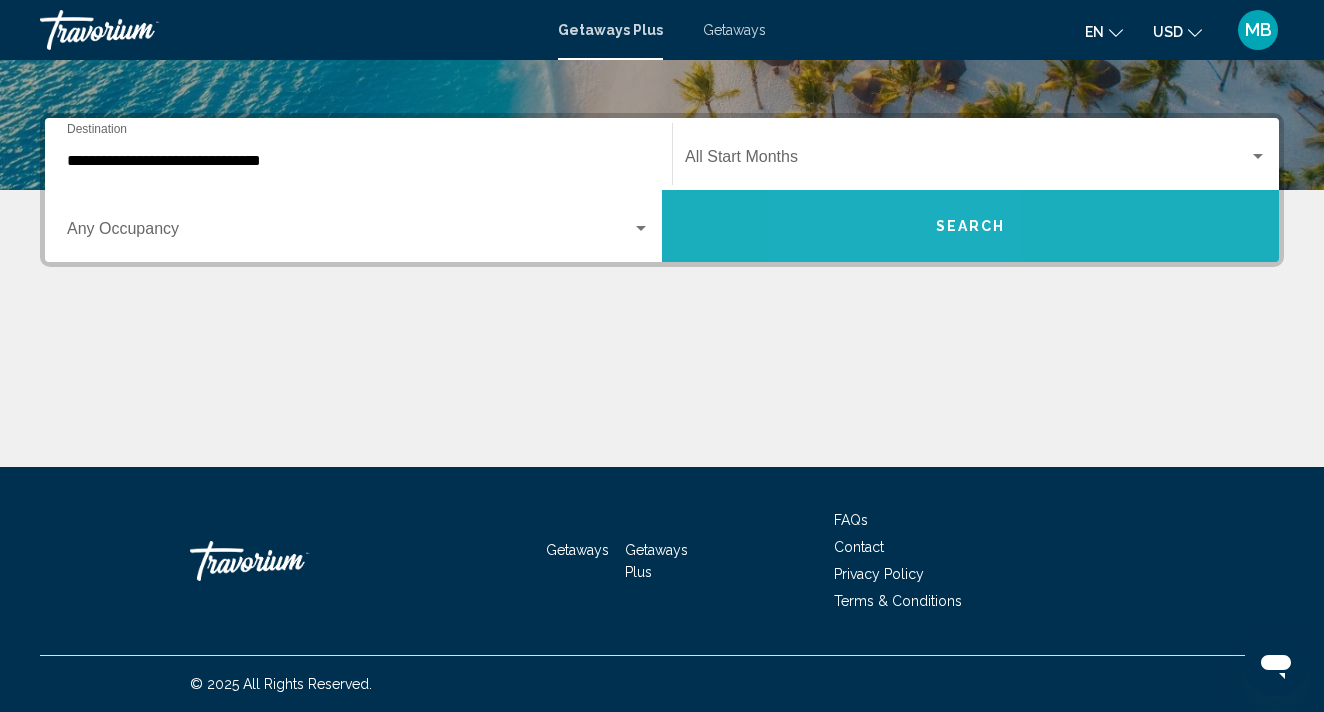 click on "Search" at bounding box center [970, 226] 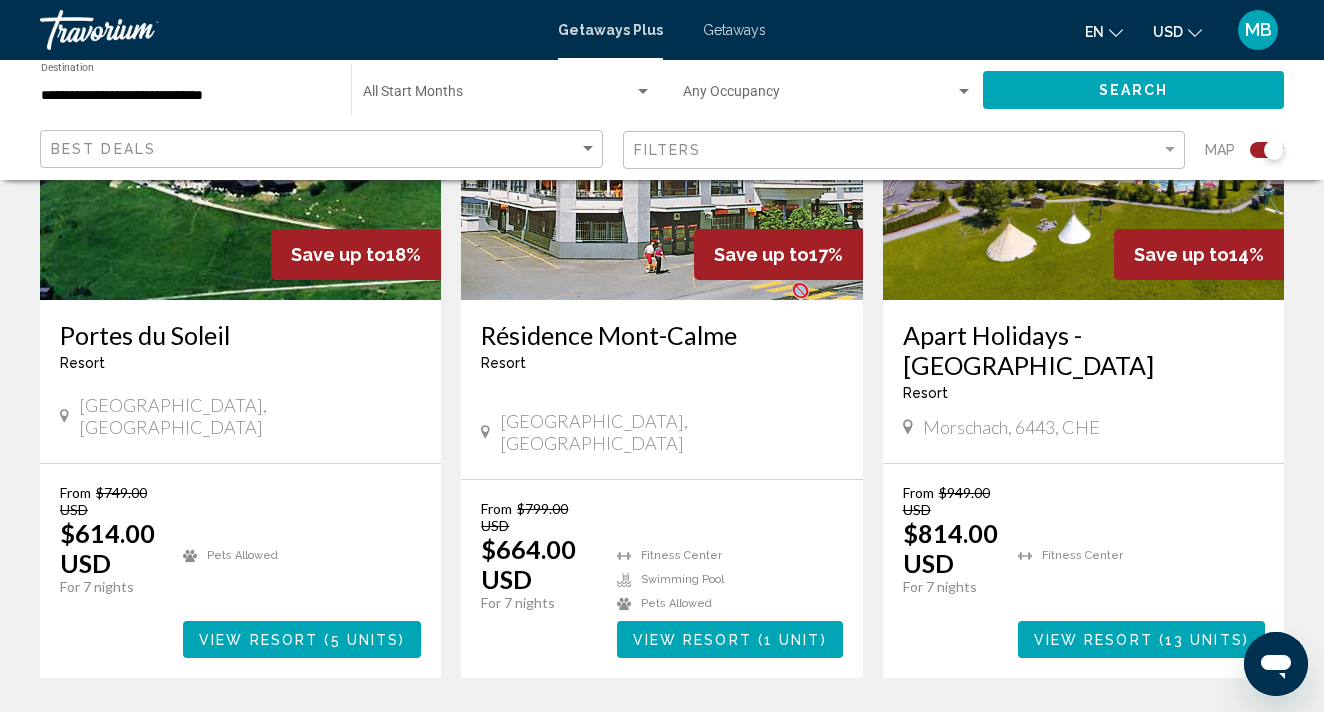 scroll, scrollTop: 911, scrollLeft: 0, axis: vertical 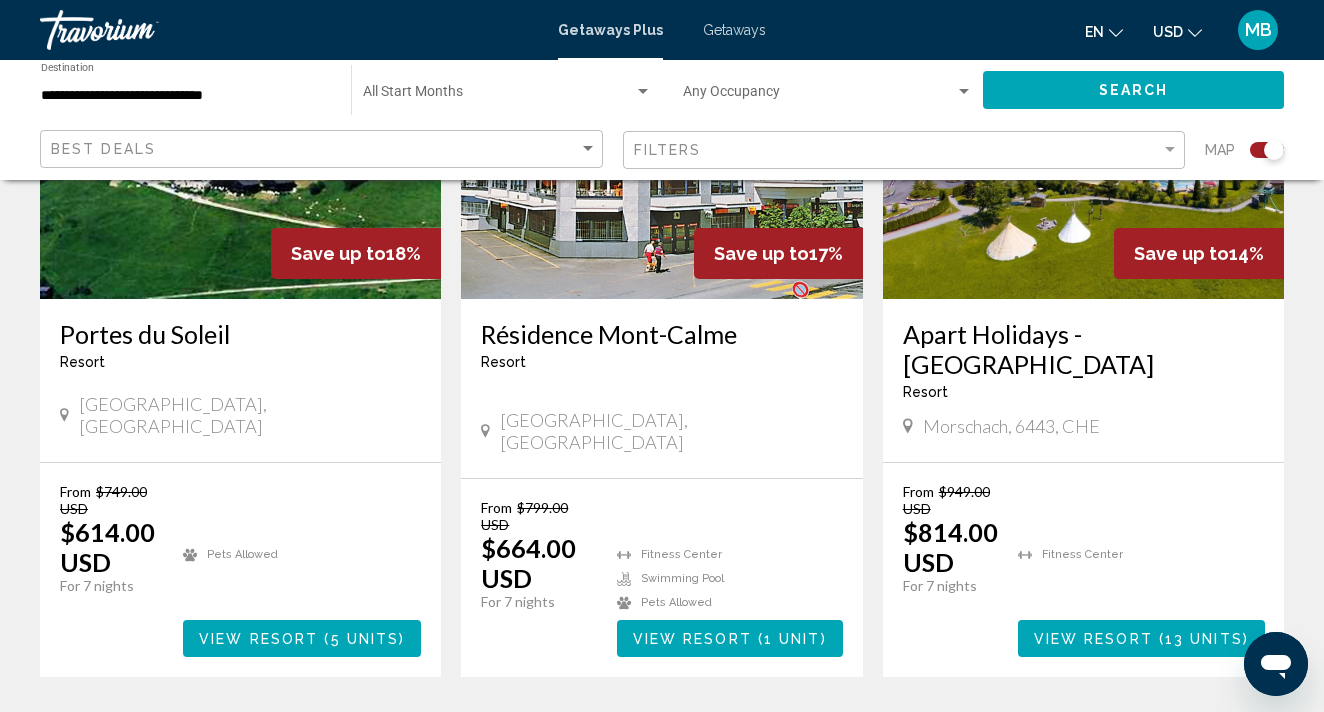 click on "View Resort" at bounding box center (258, 639) 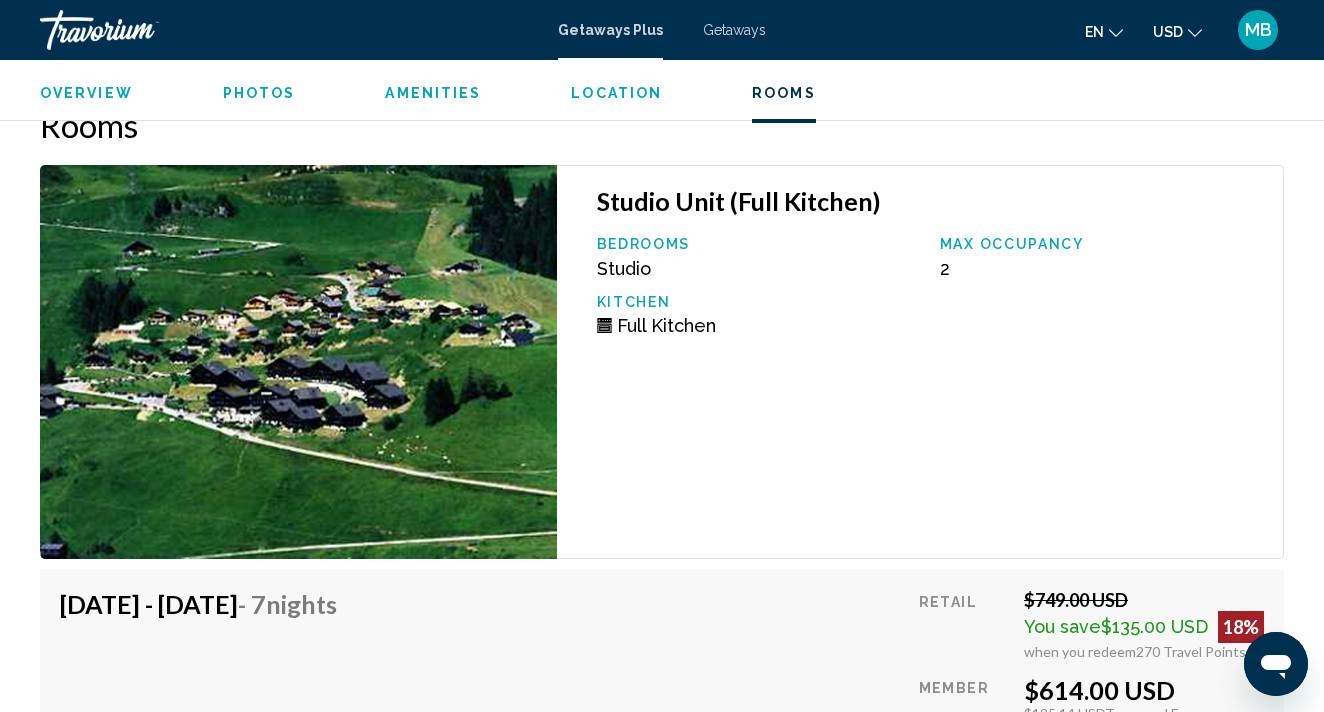 scroll, scrollTop: 3676, scrollLeft: 0, axis: vertical 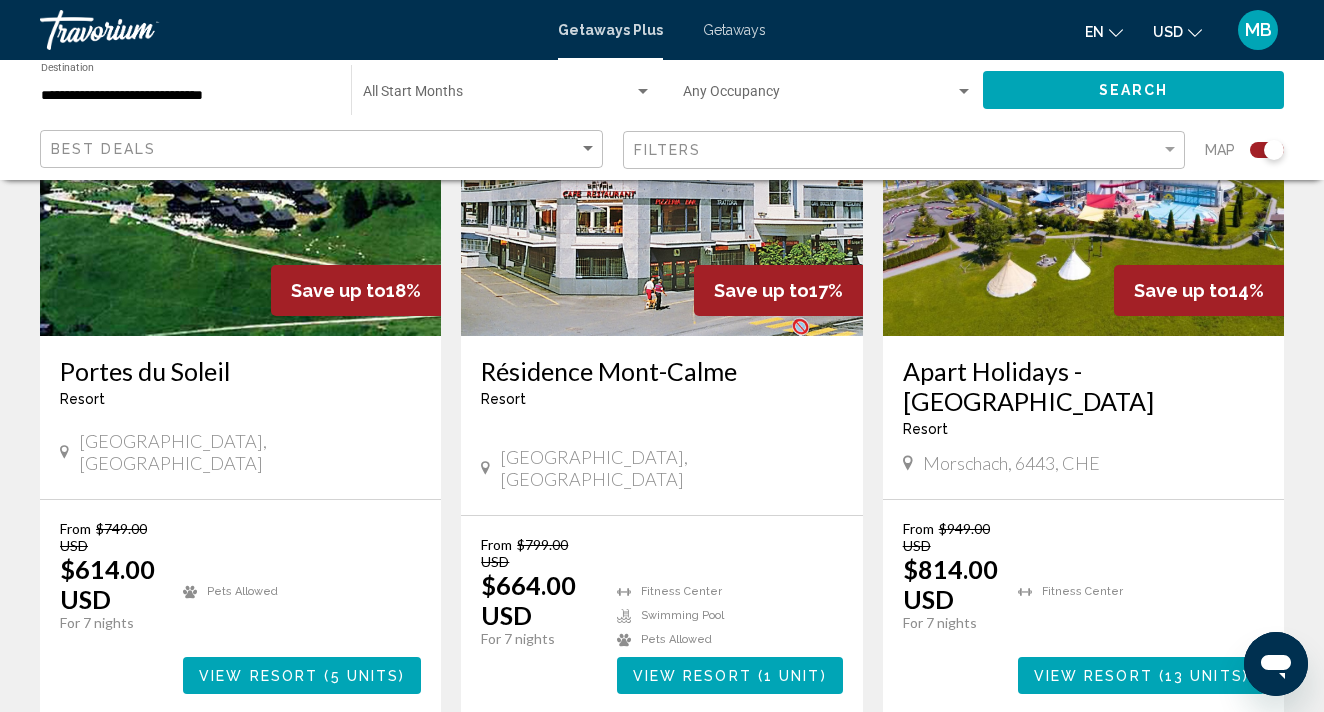 click on "View Resort" at bounding box center (1093, 676) 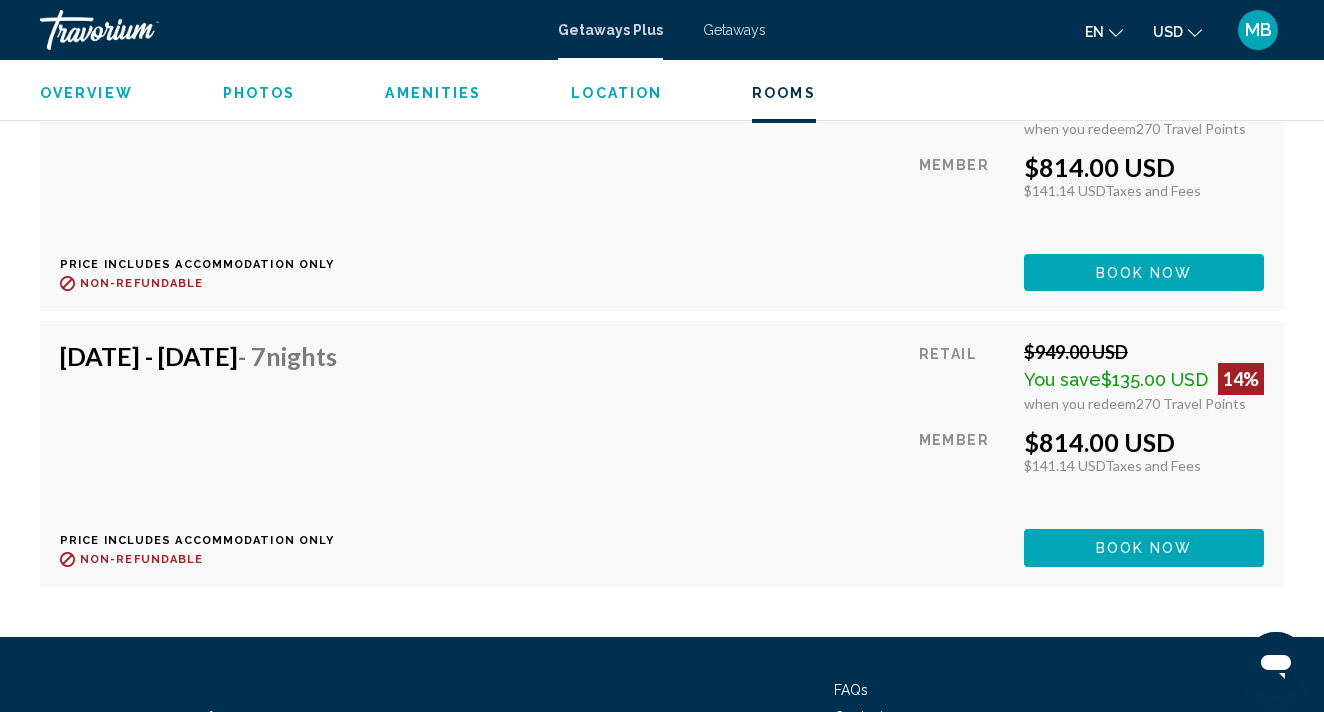 scroll, scrollTop: 6810, scrollLeft: 0, axis: vertical 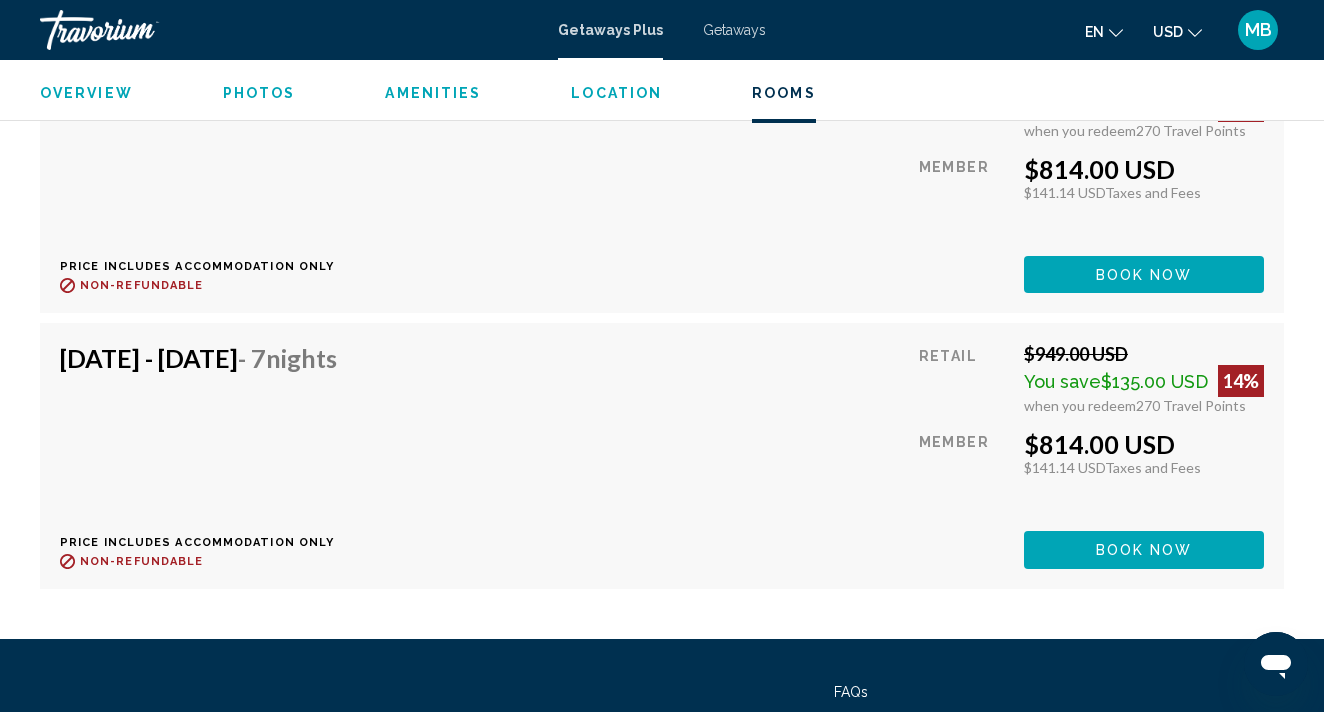 click on "Book now" at bounding box center (1144, -2754) 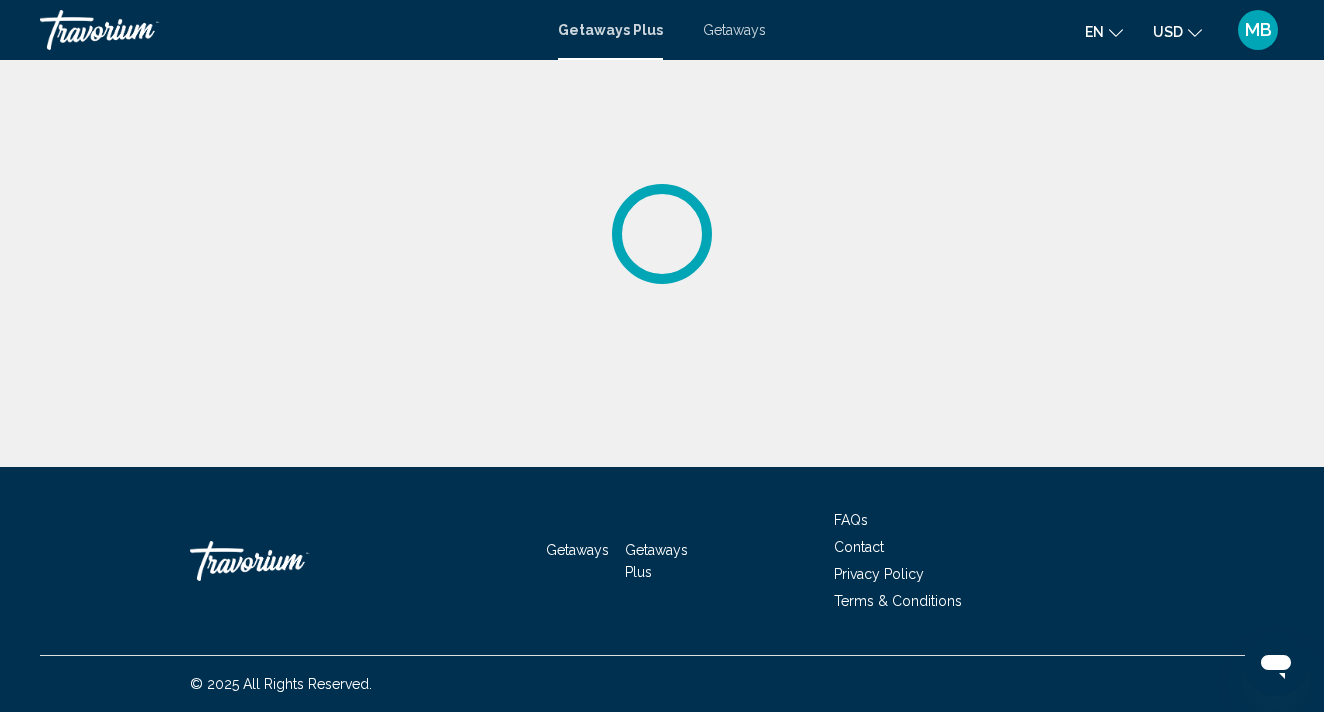 scroll, scrollTop: 0, scrollLeft: 0, axis: both 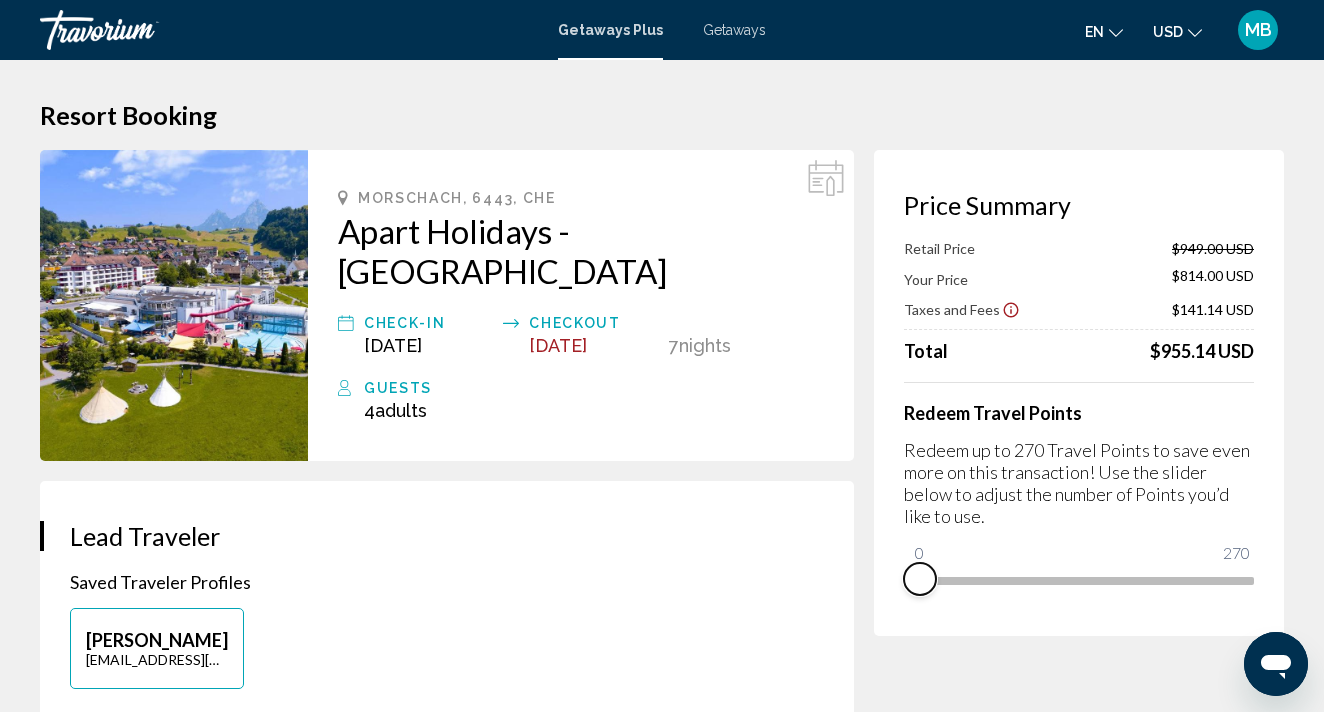 drag, startPoint x: 1245, startPoint y: 610, endPoint x: 834, endPoint y: 633, distance: 411.64304 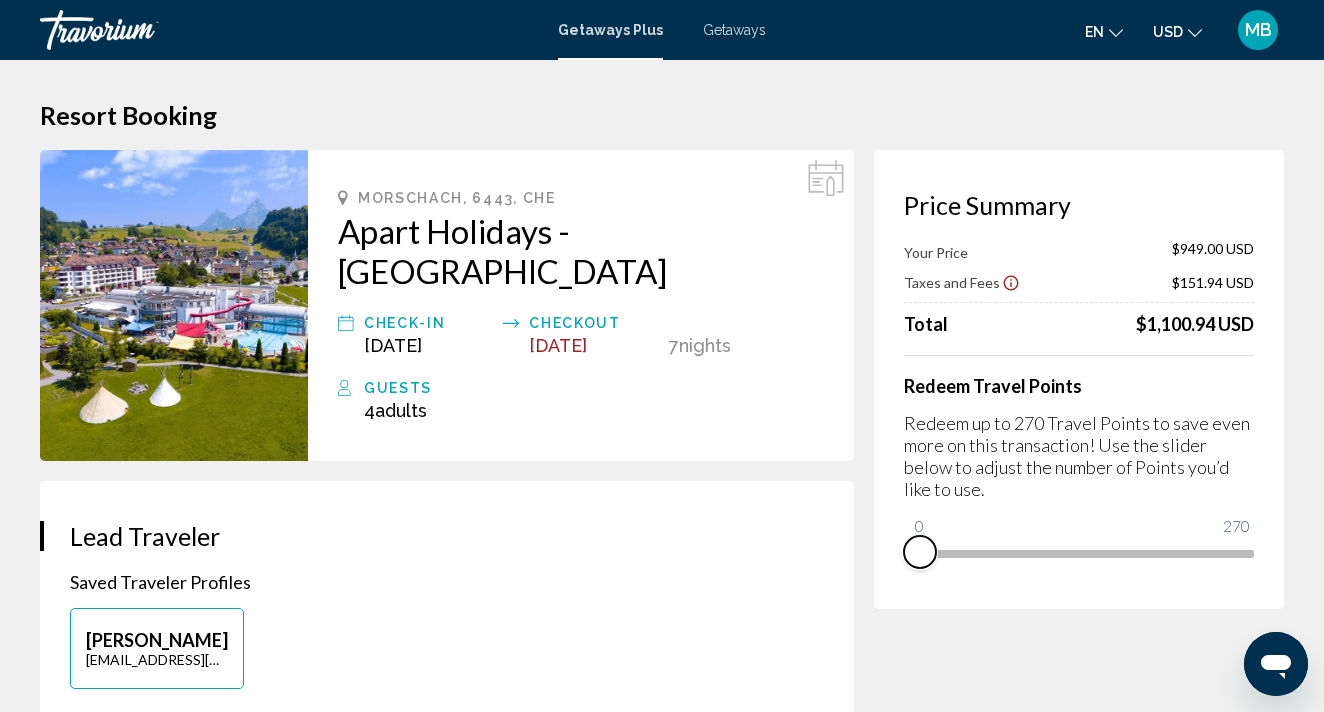 scroll, scrollTop: 0, scrollLeft: 0, axis: both 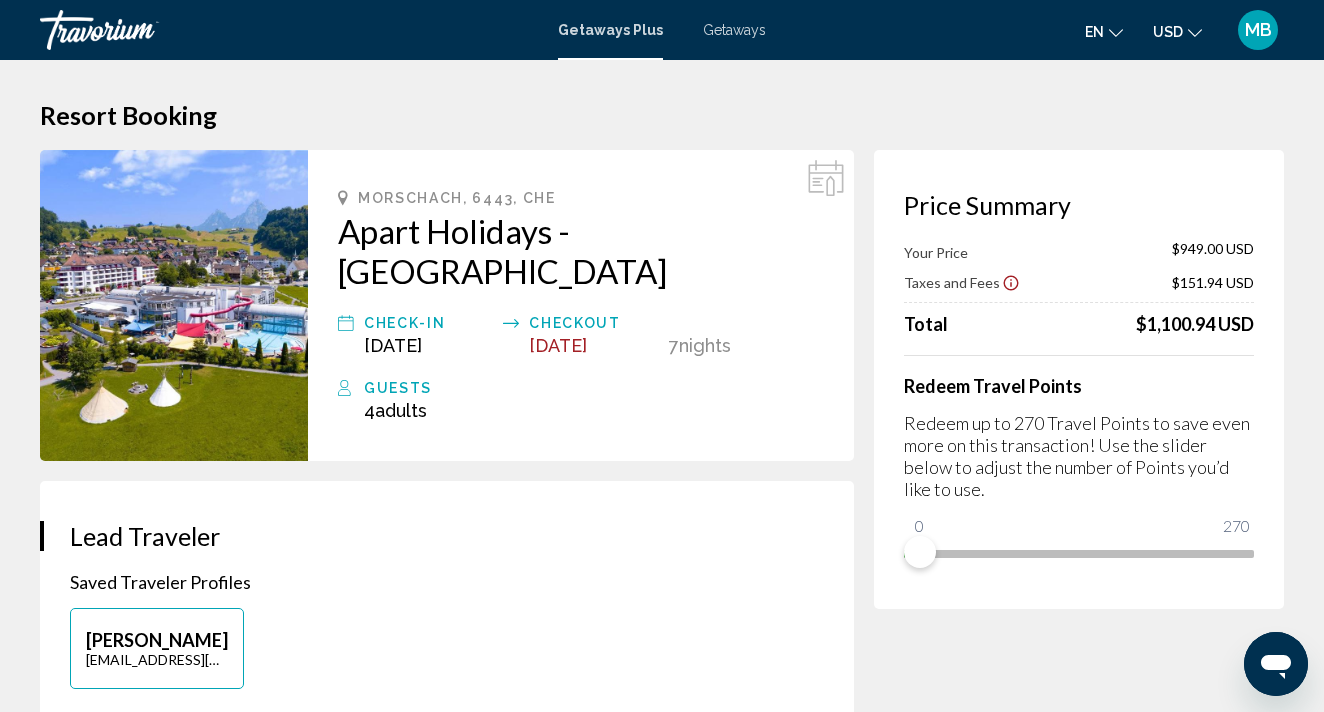 click at bounding box center (174, 305) 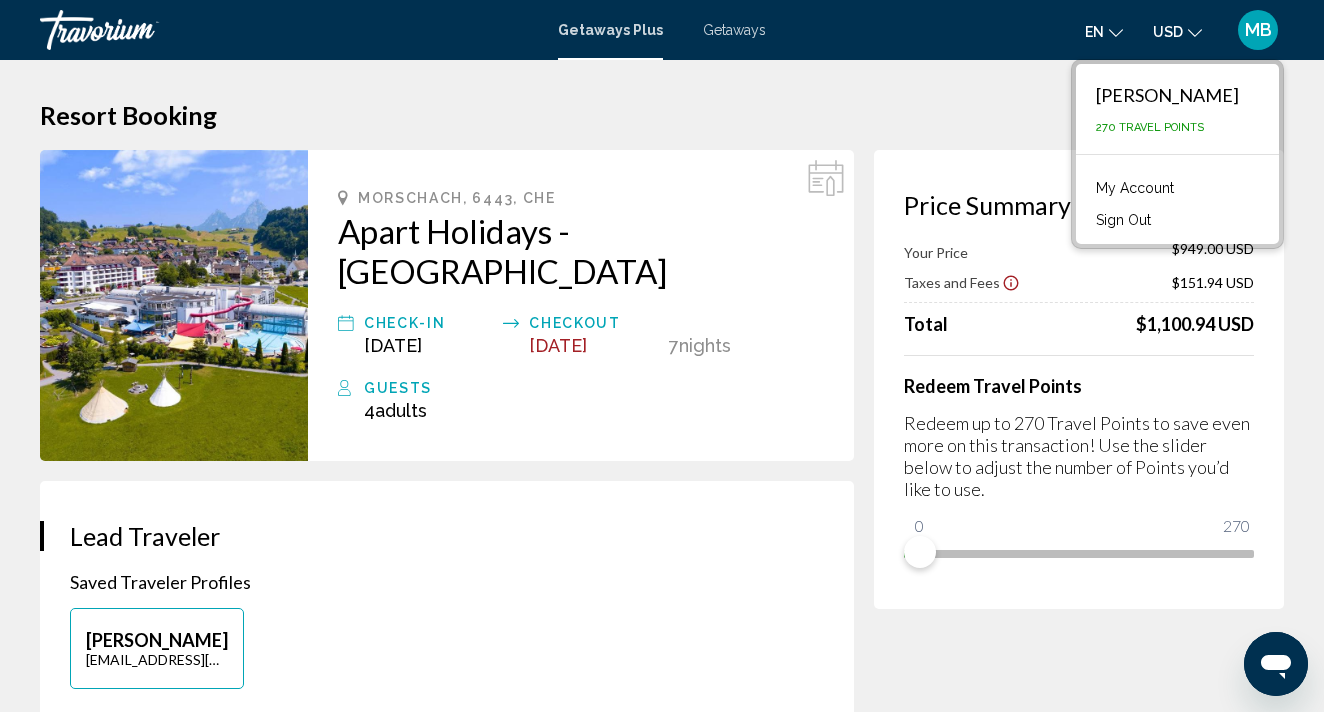 click on "MB" at bounding box center [1258, 30] 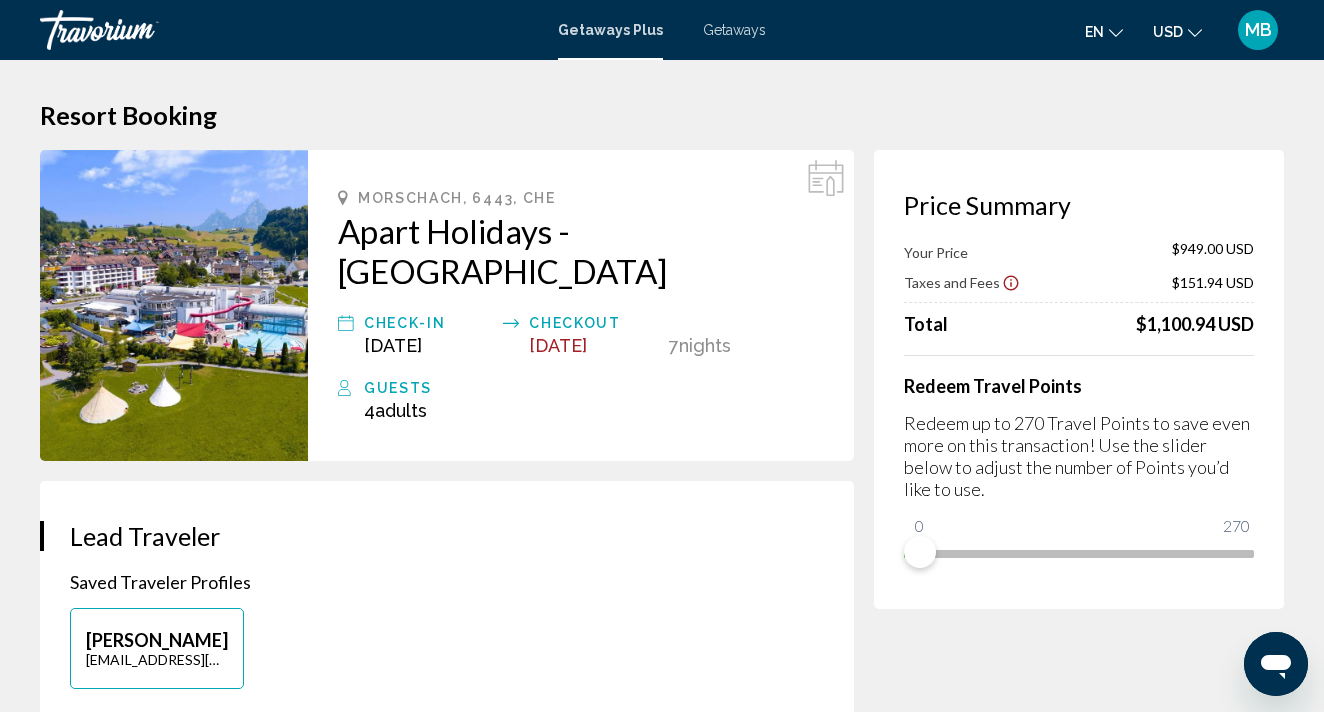 click on "MB" at bounding box center (1258, 30) 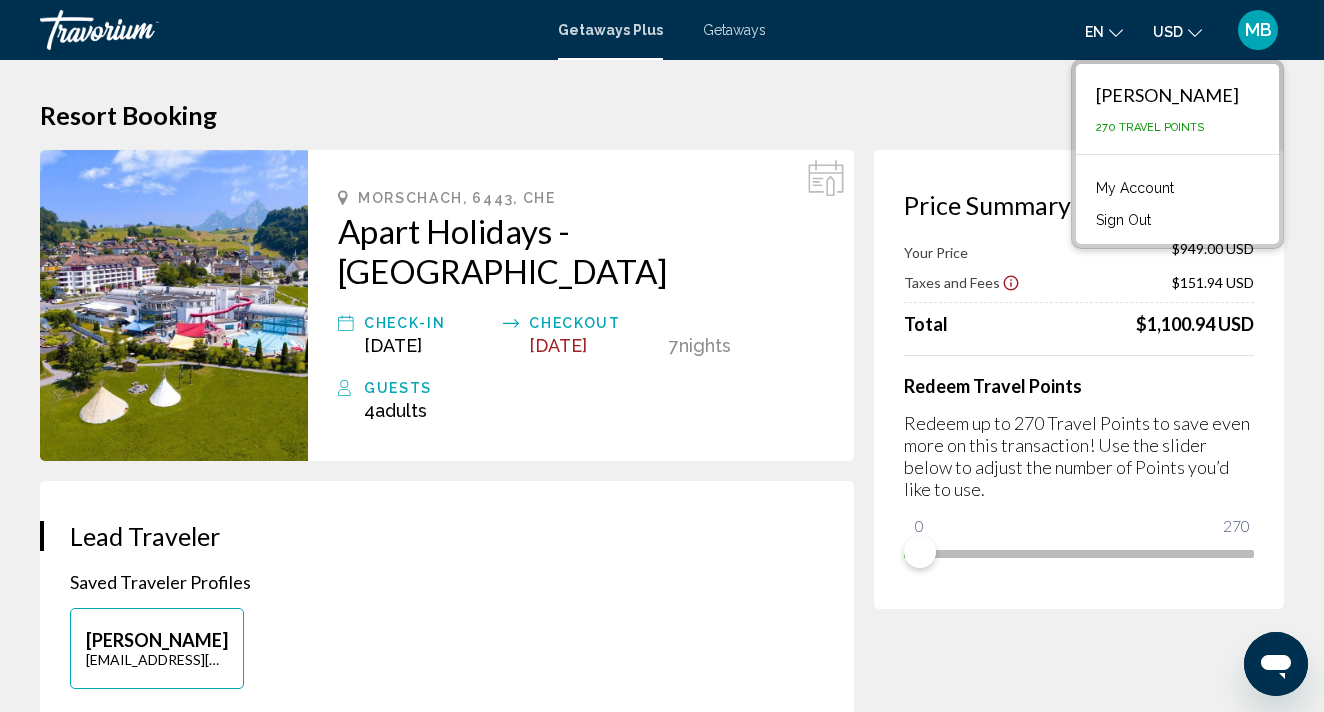 click on "MB" at bounding box center (1258, 30) 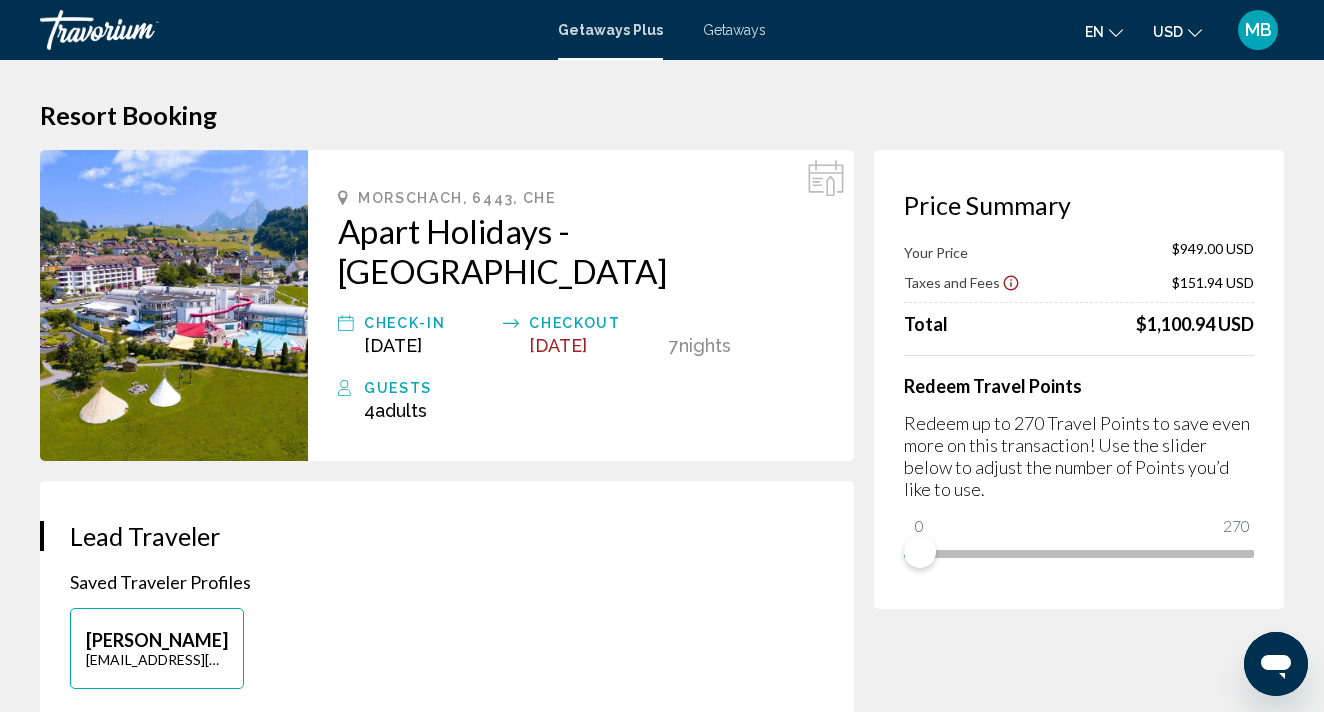scroll, scrollTop: 0, scrollLeft: 0, axis: both 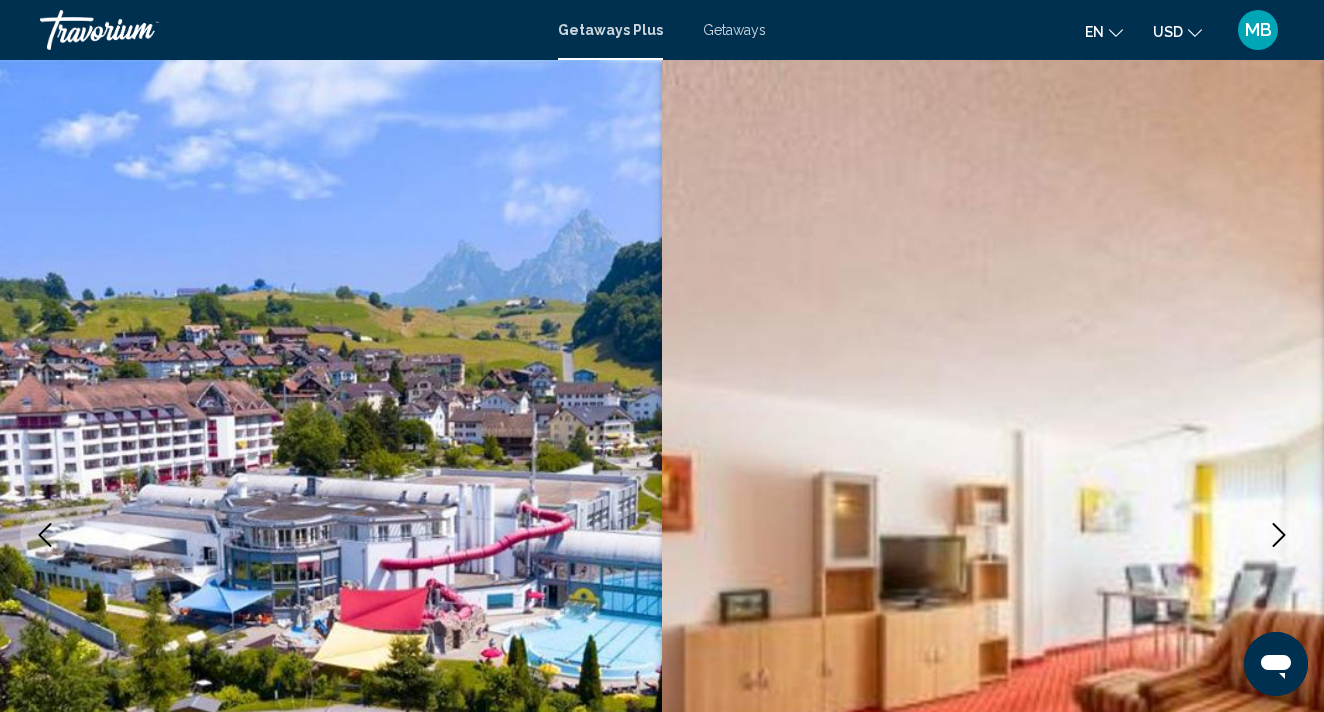 click at bounding box center (993, 535) 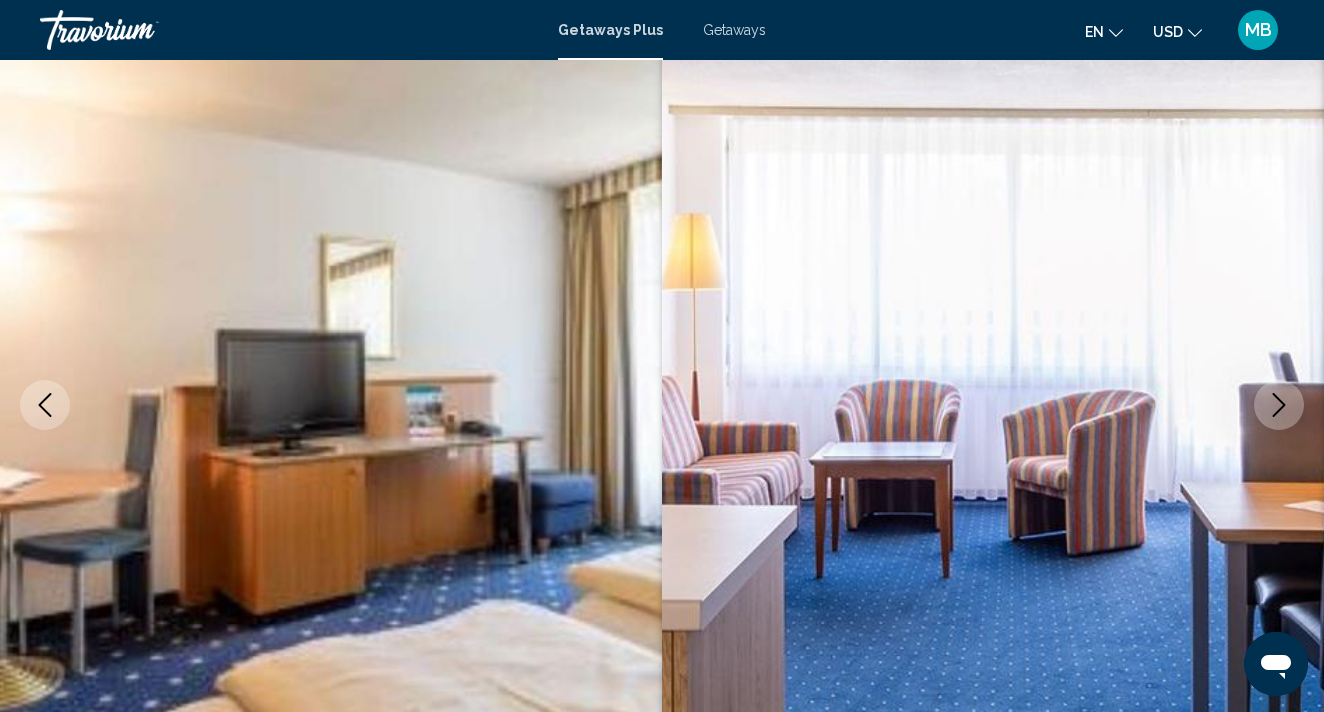scroll, scrollTop: 132, scrollLeft: 0, axis: vertical 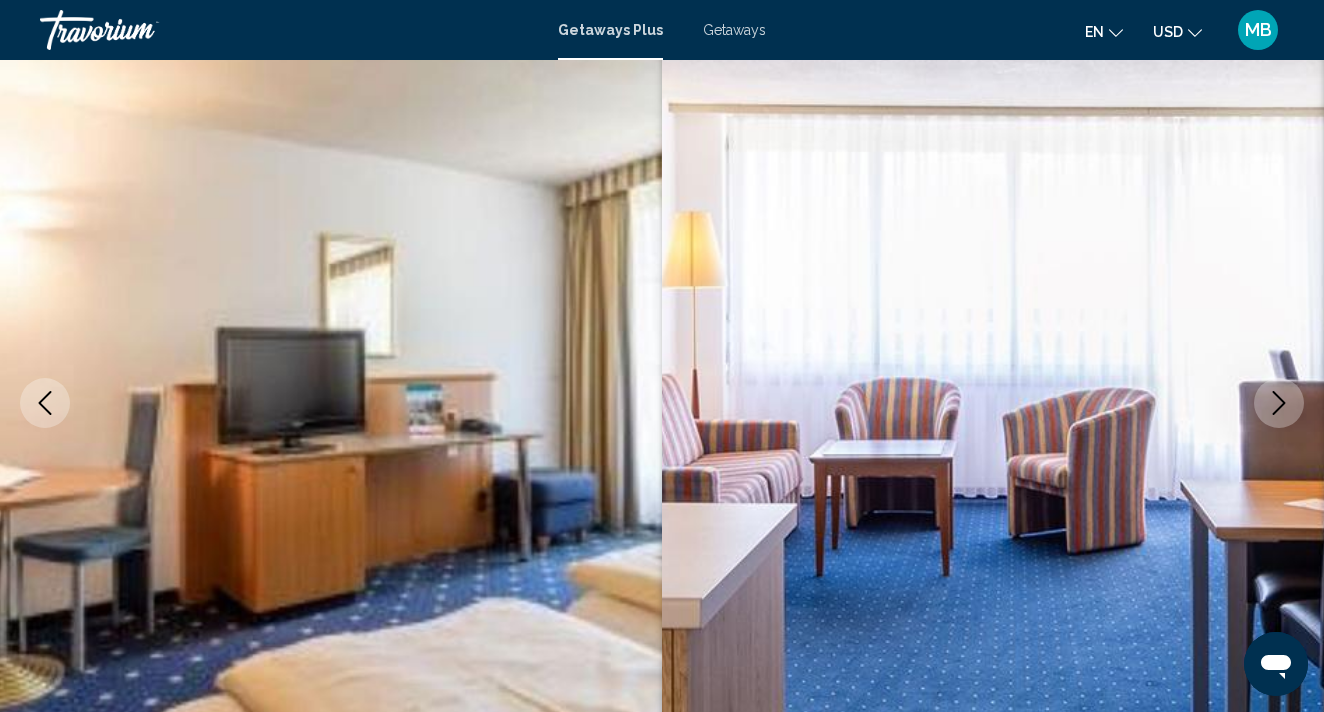 click 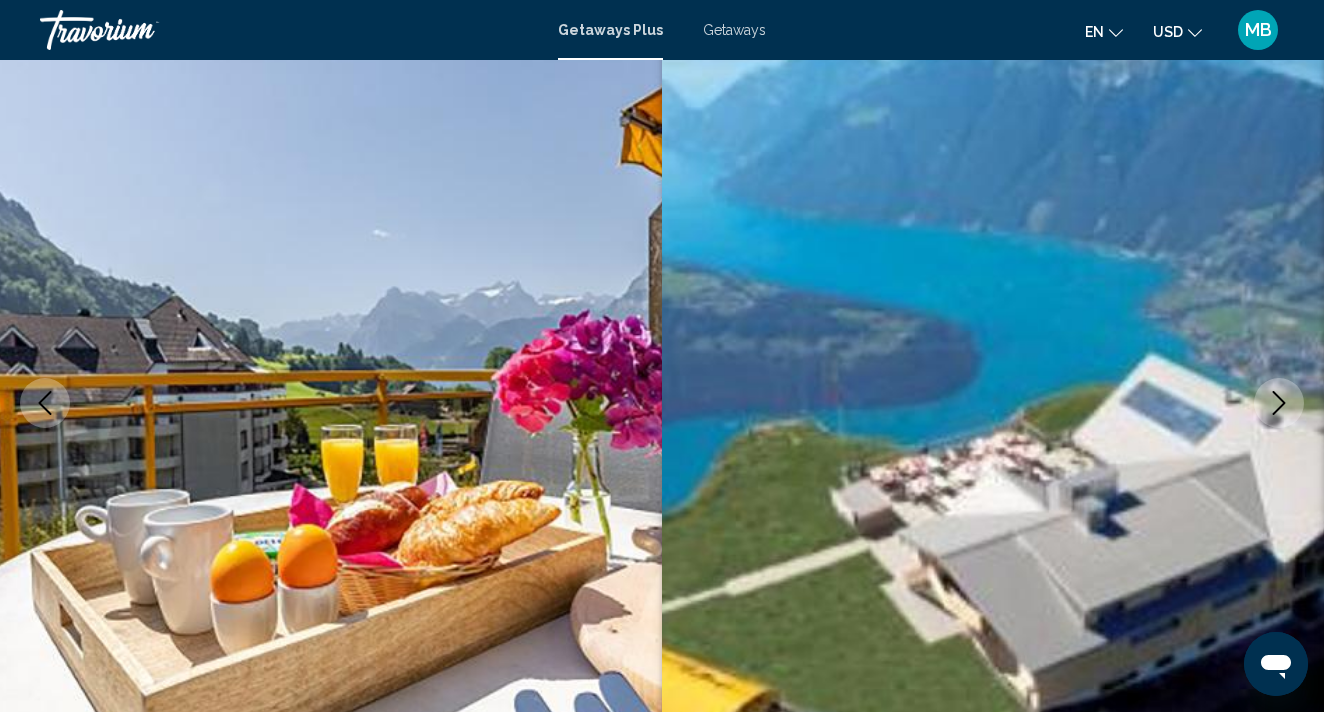 click at bounding box center [1279, 403] 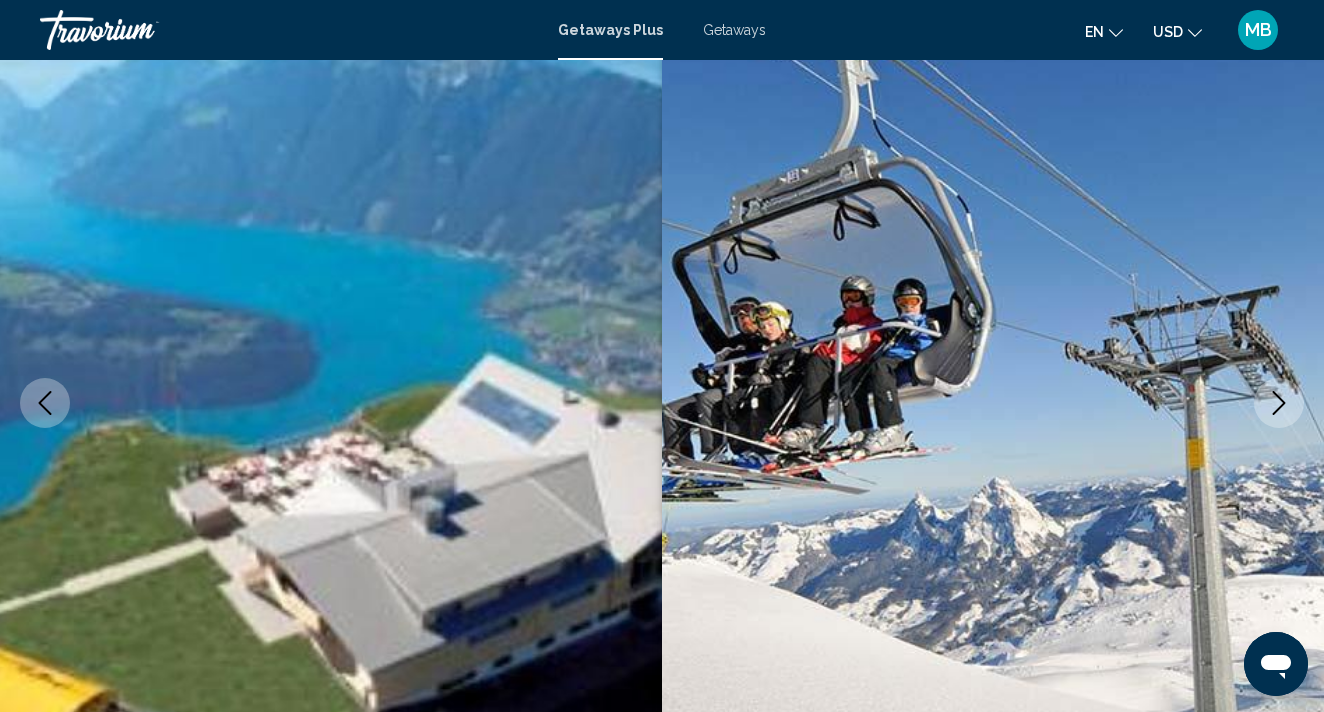 click at bounding box center [1279, 403] 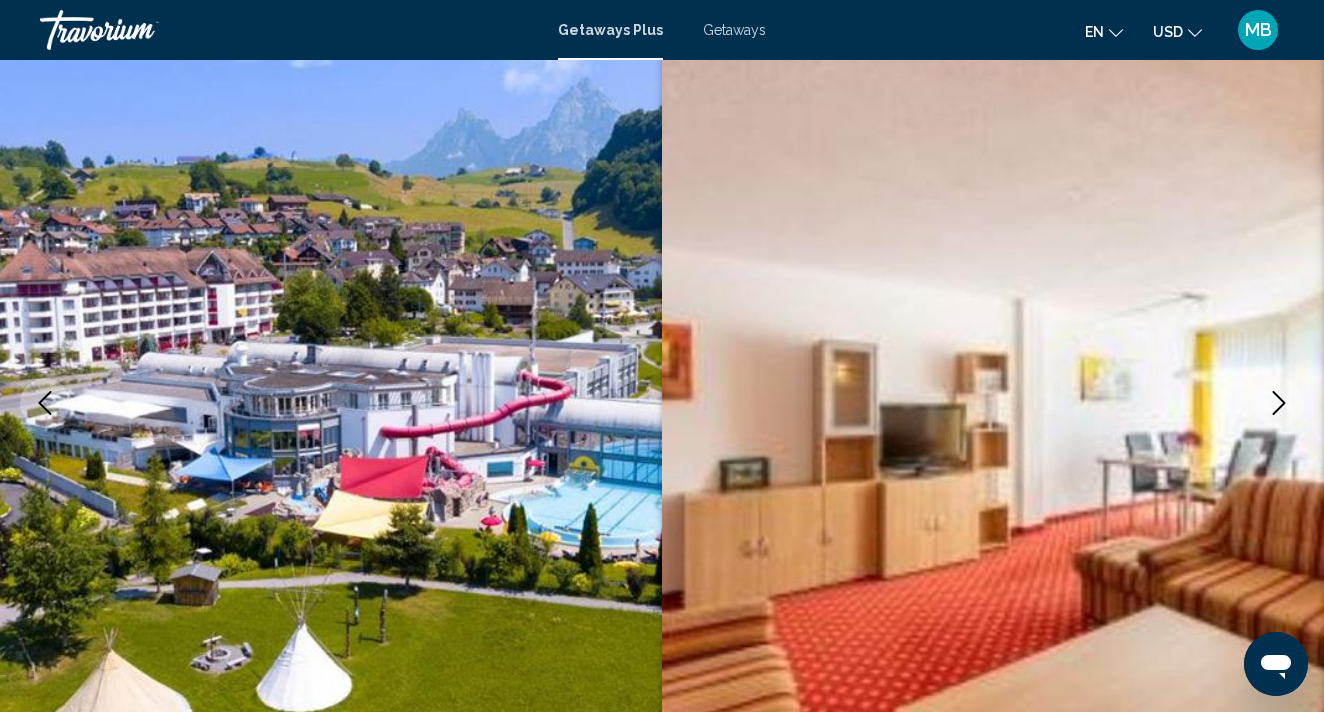 click at bounding box center (1279, 403) 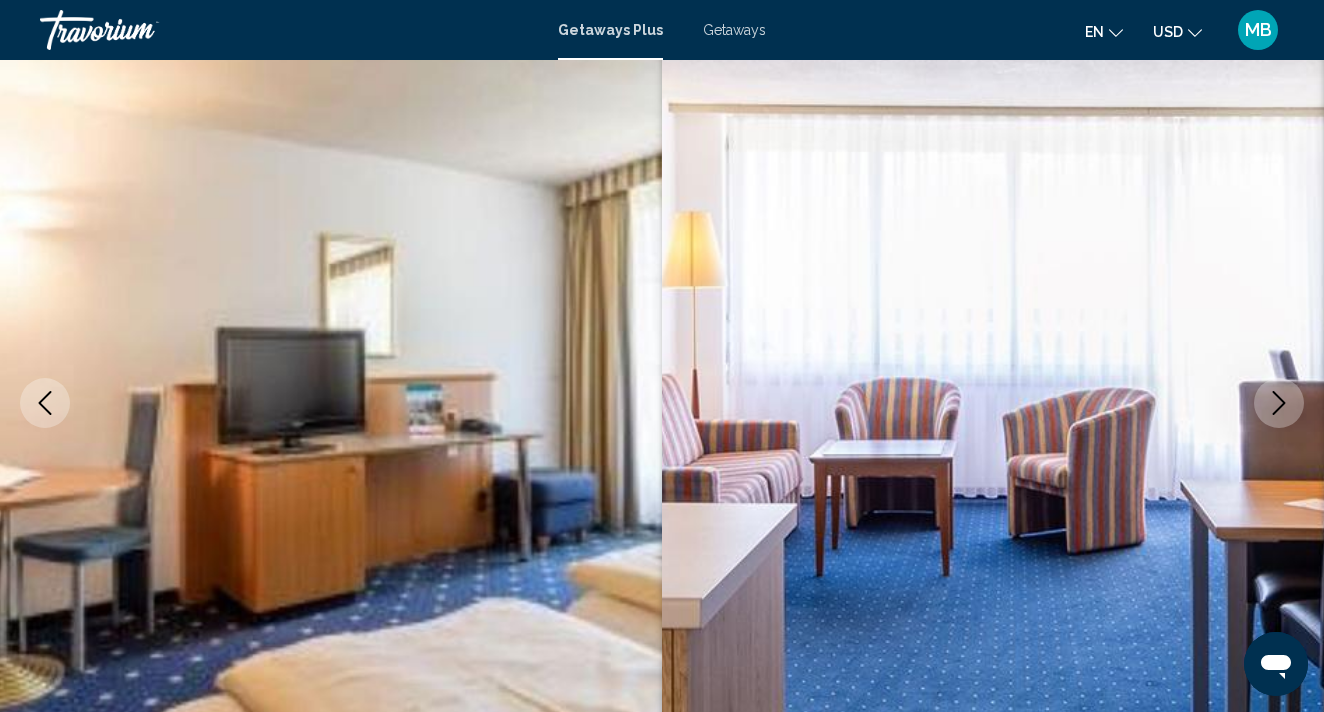 click at bounding box center [1279, 403] 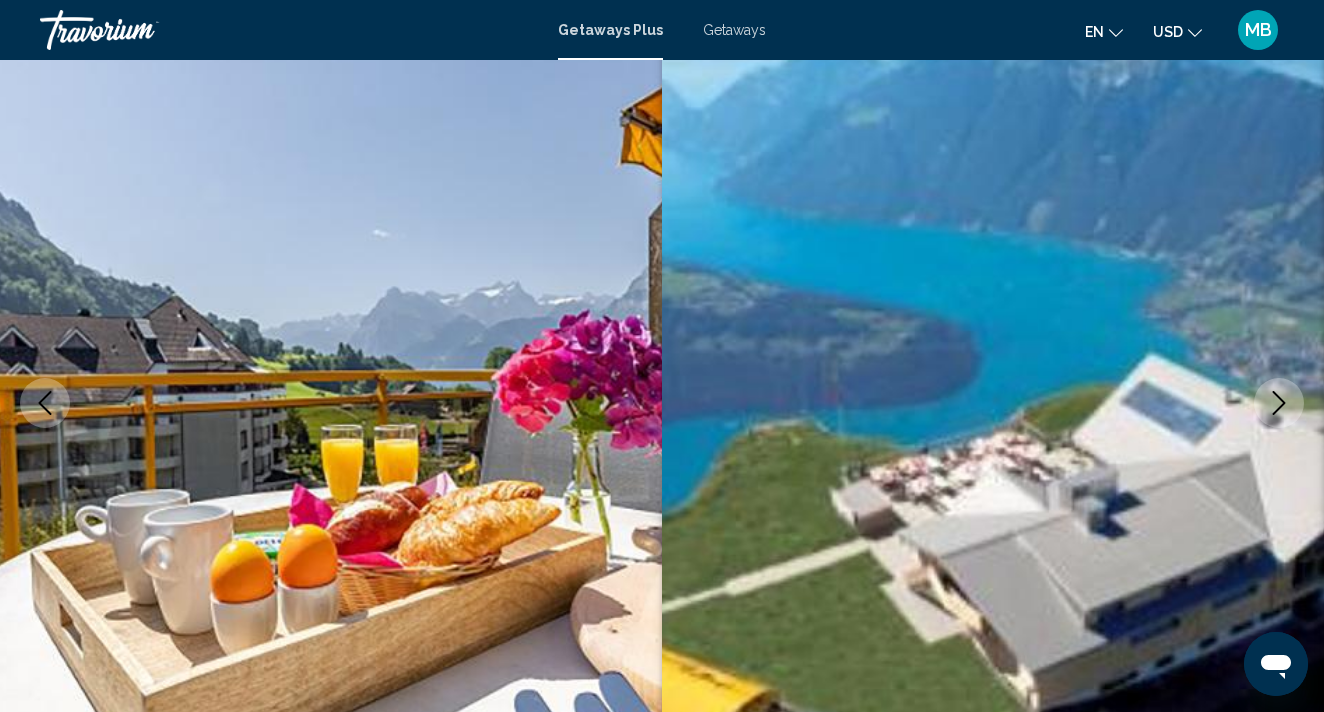 click at bounding box center [1279, 403] 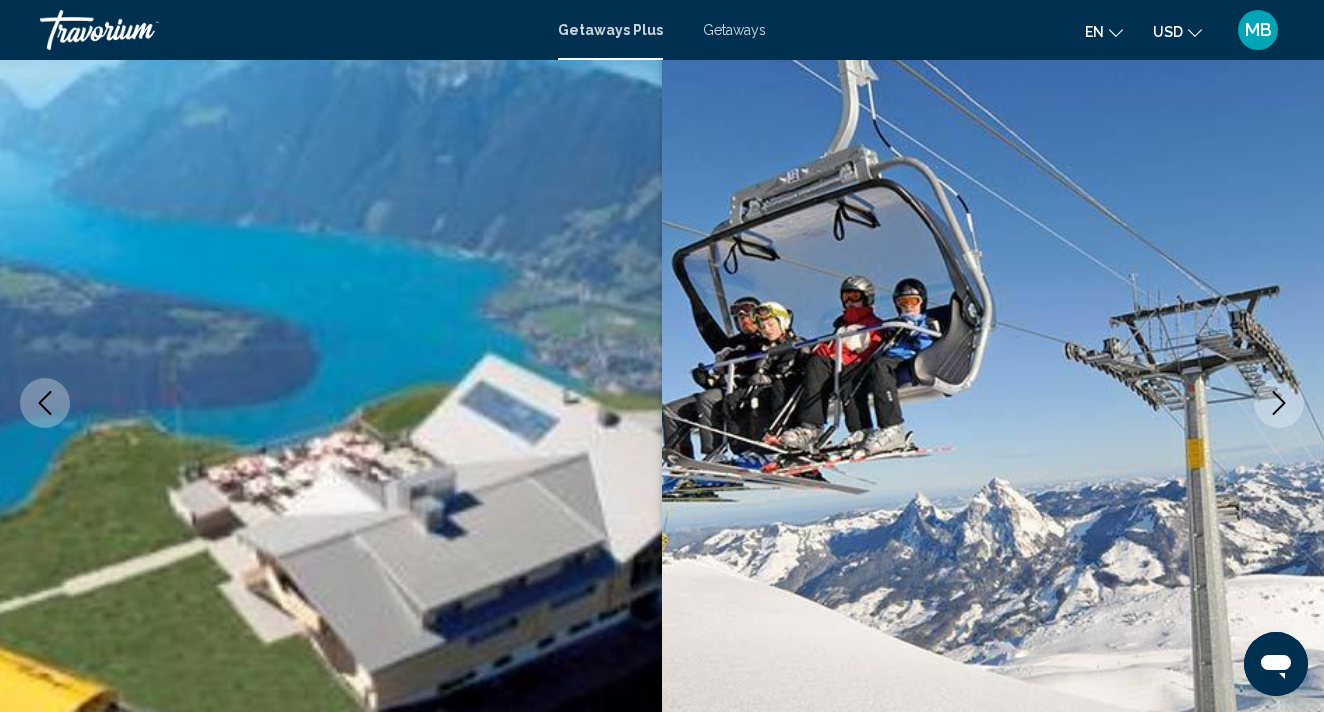 click 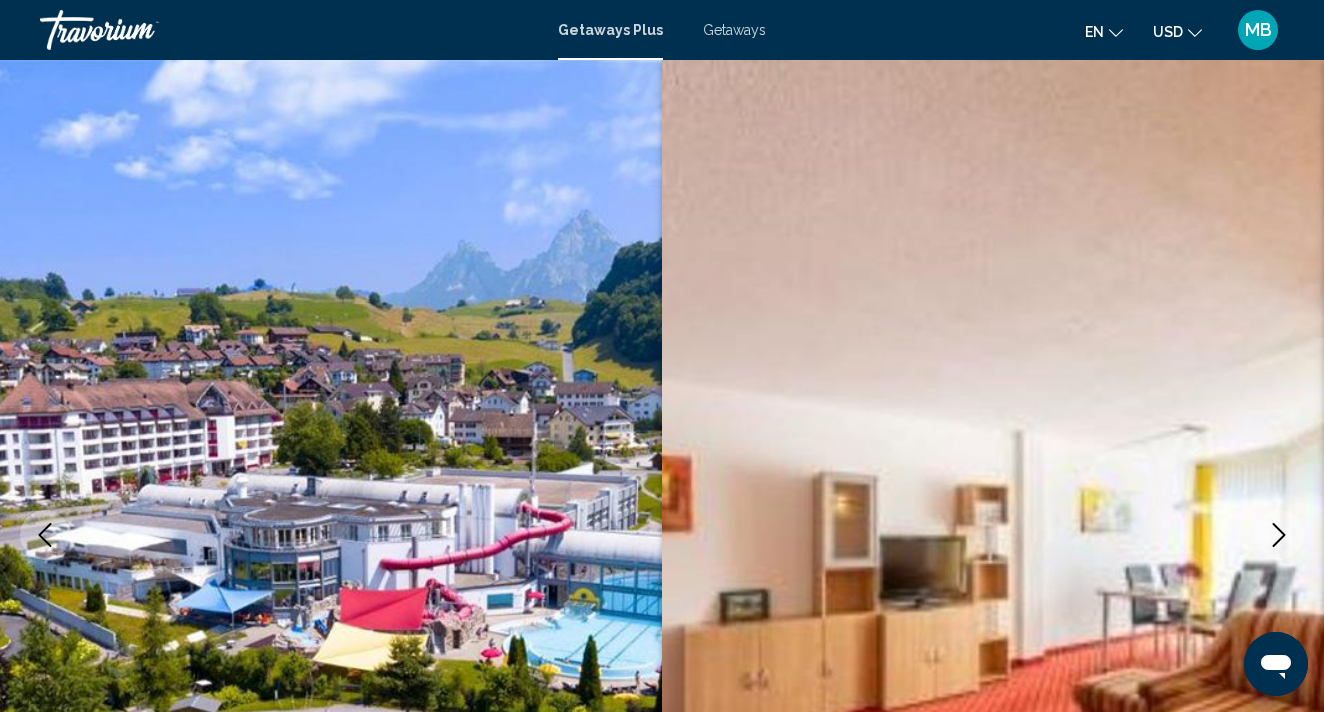 scroll, scrollTop: 0, scrollLeft: 0, axis: both 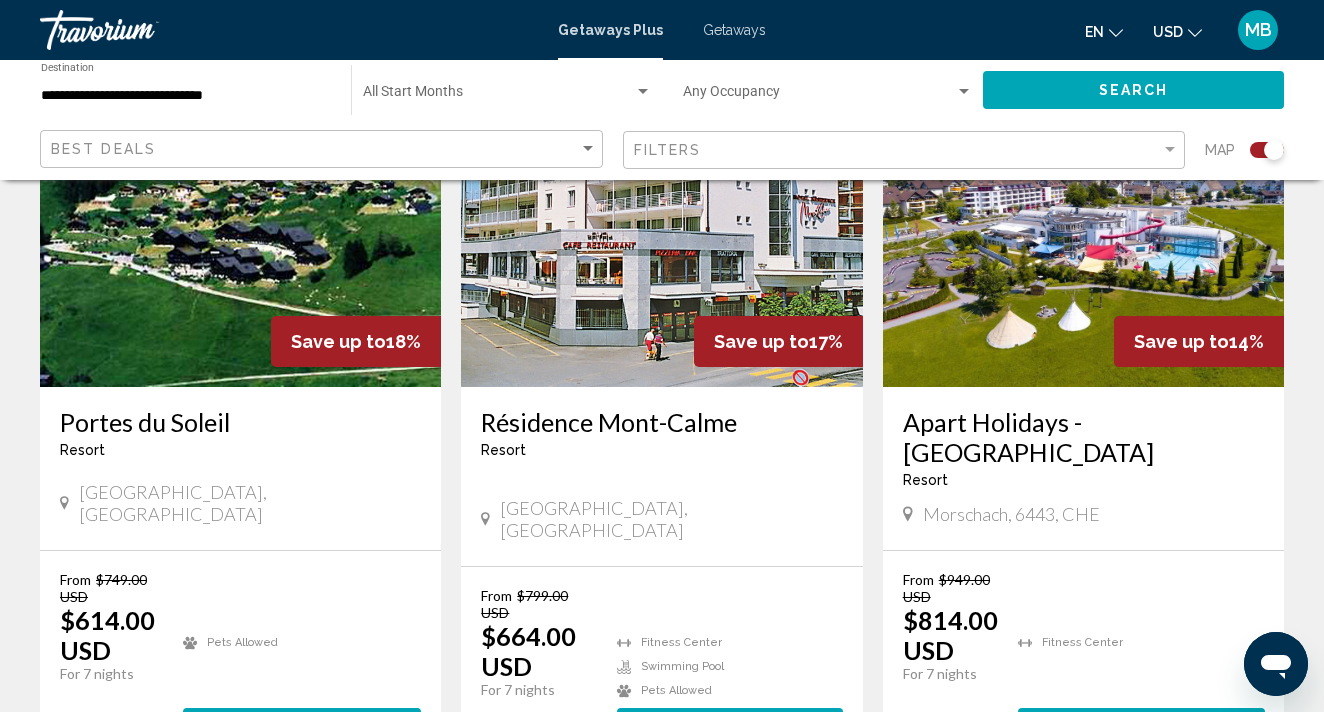 click on "( 13 units )" at bounding box center (1201, 727) 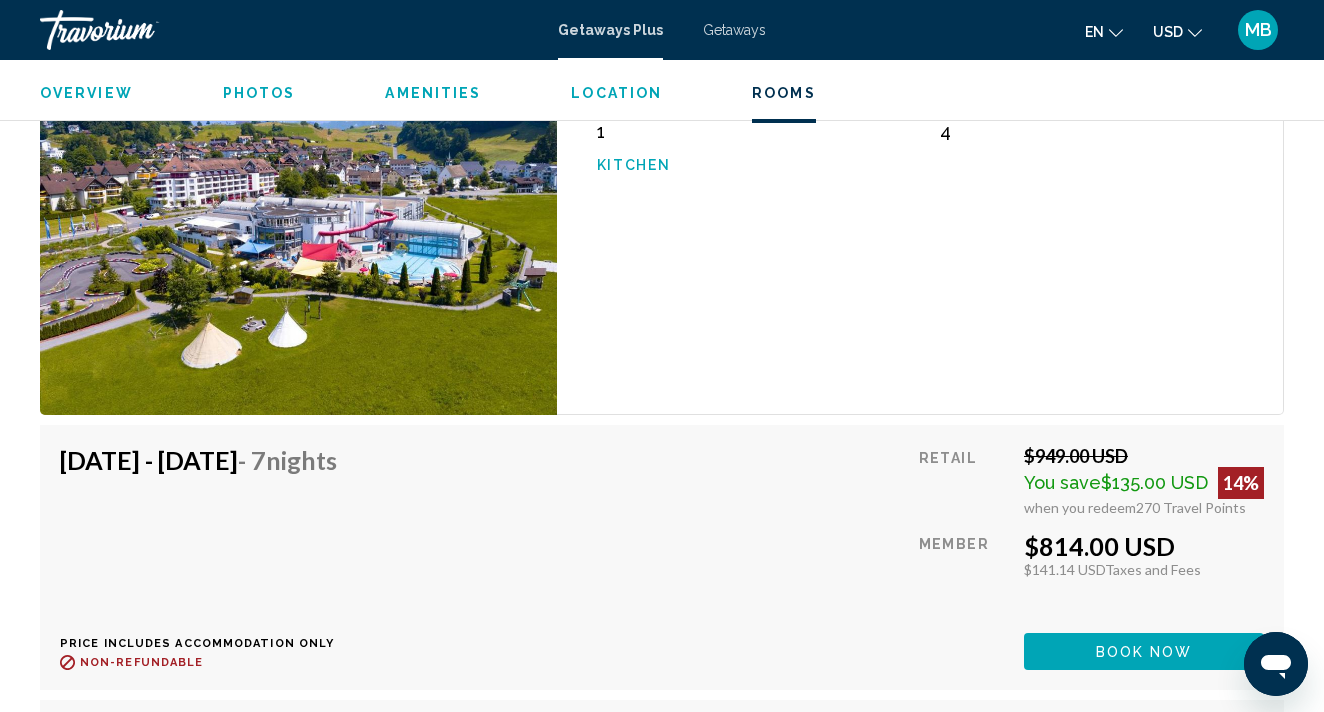 scroll, scrollTop: 3407, scrollLeft: 0, axis: vertical 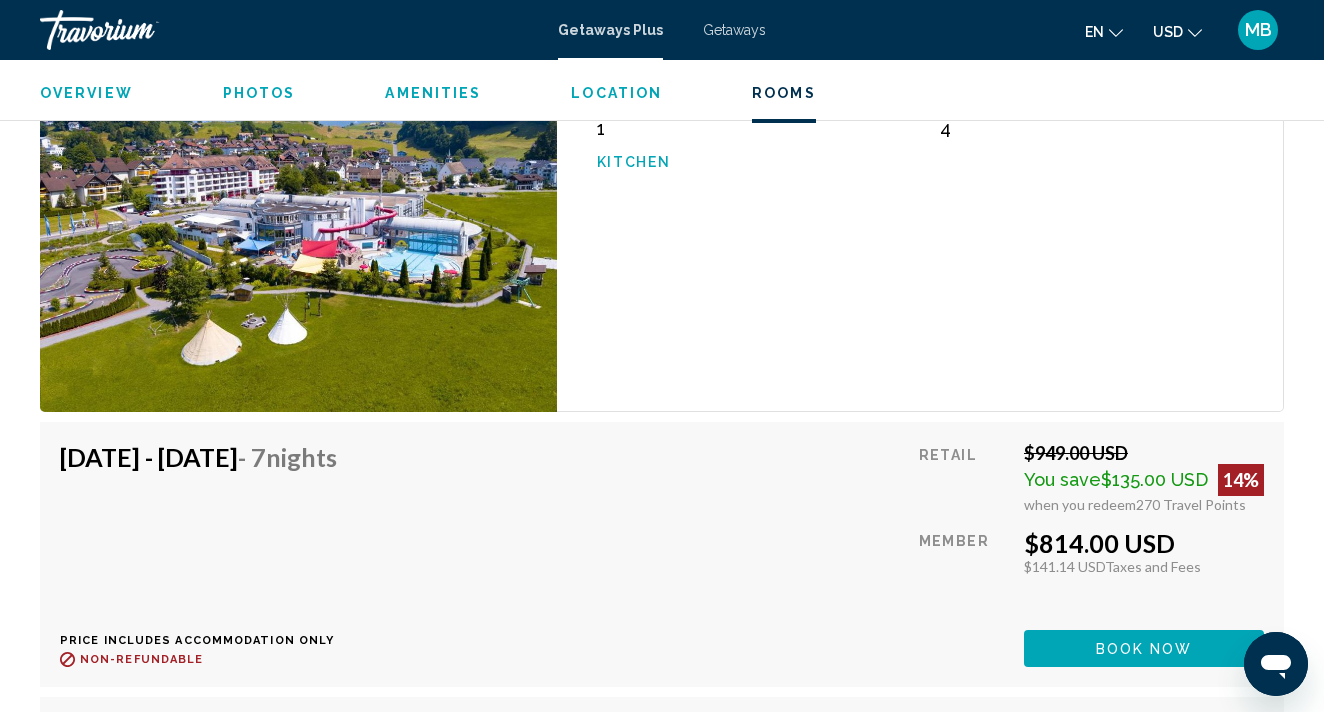 click on "Book now" at bounding box center (1144, 649) 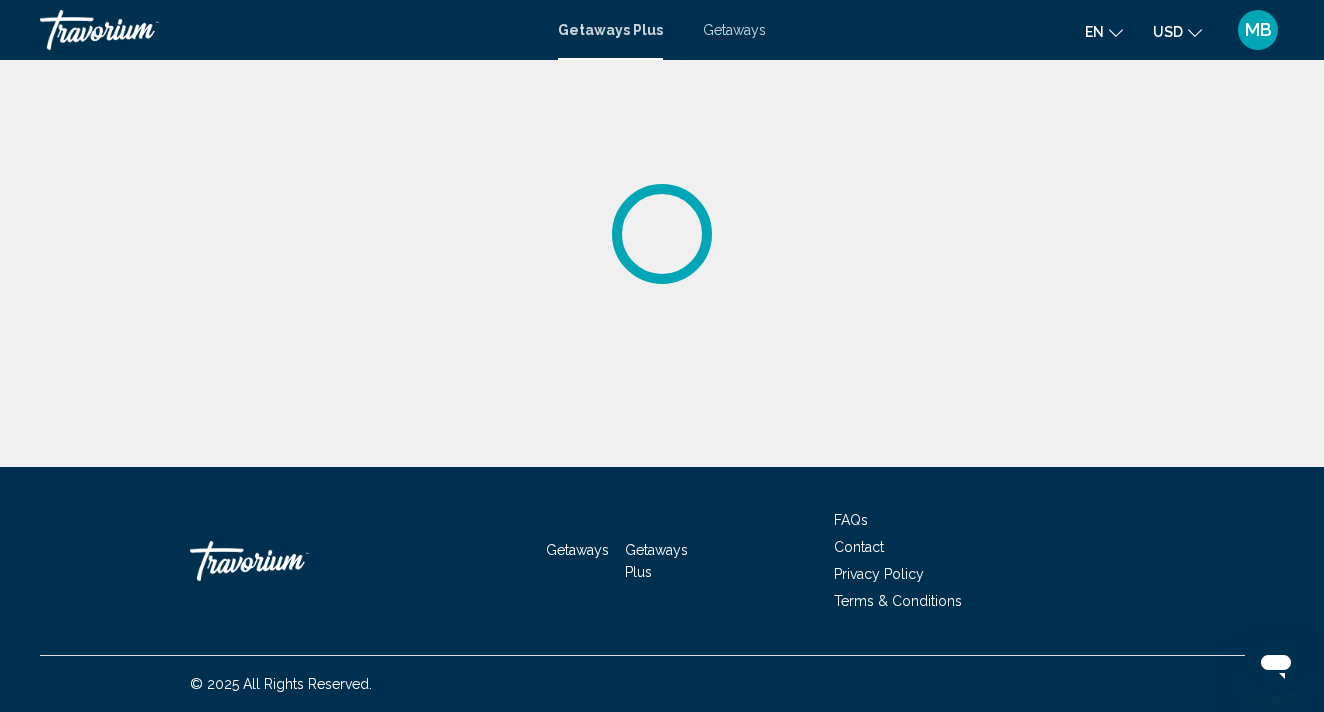scroll, scrollTop: 0, scrollLeft: 0, axis: both 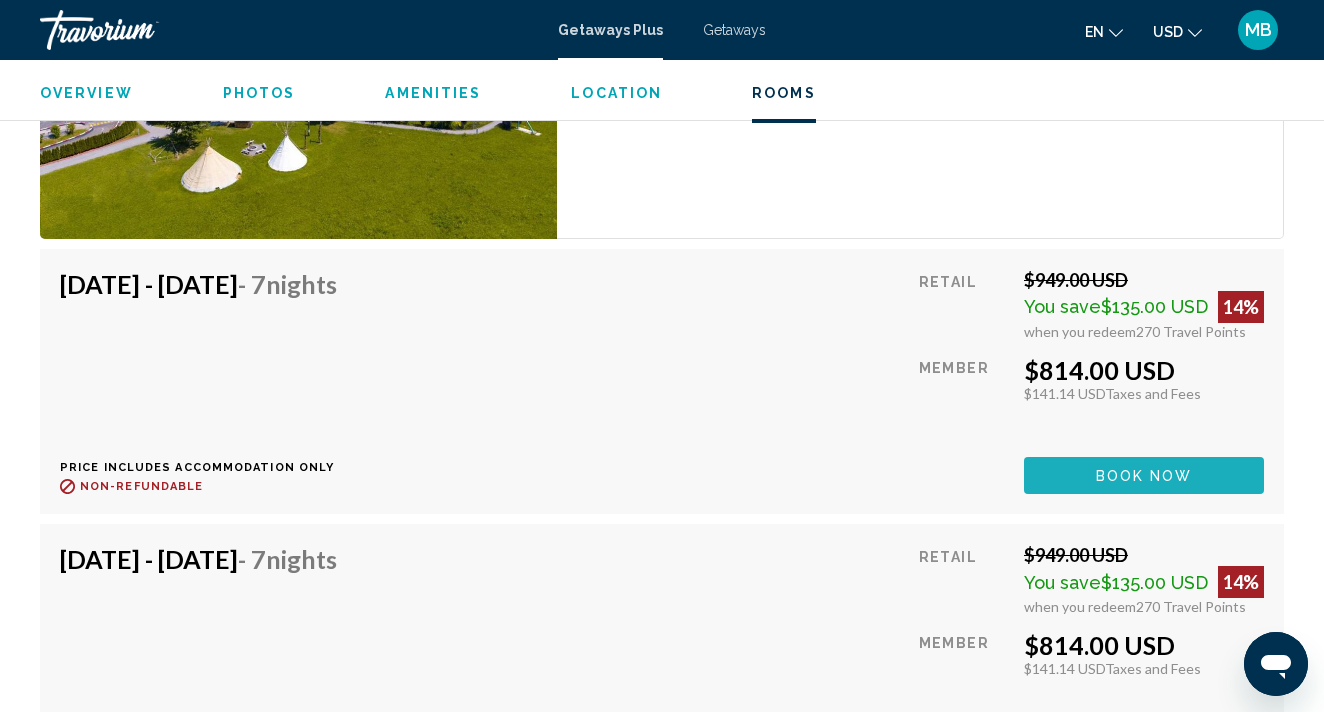 click on "Book now" at bounding box center [1144, 476] 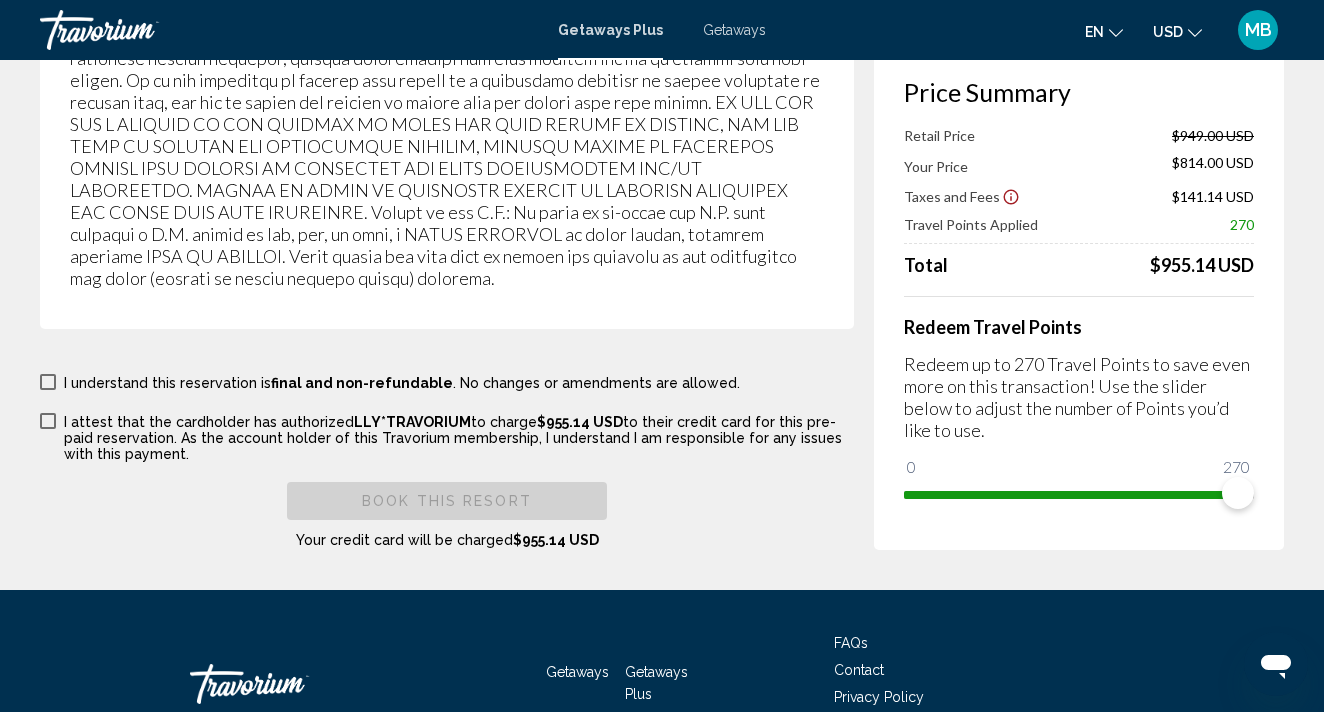 scroll, scrollTop: 3734, scrollLeft: 0, axis: vertical 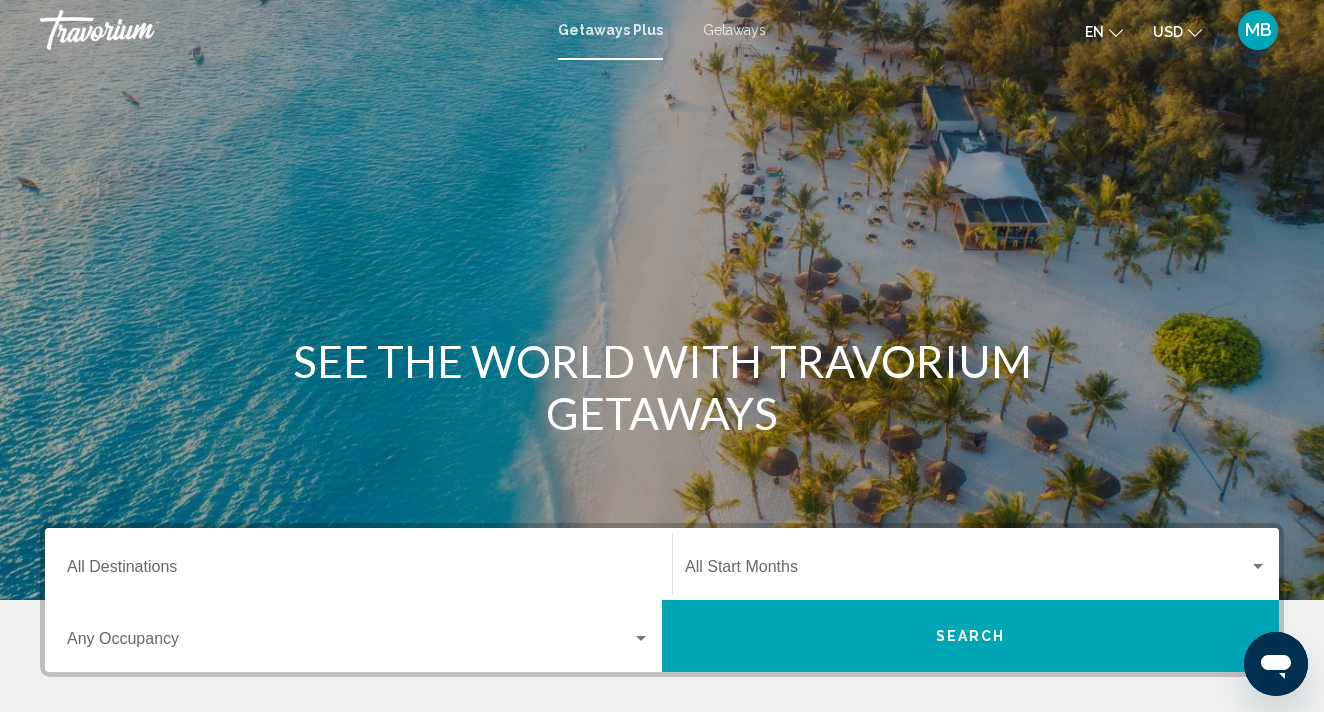 click on "Destination All Destinations" at bounding box center [358, 564] 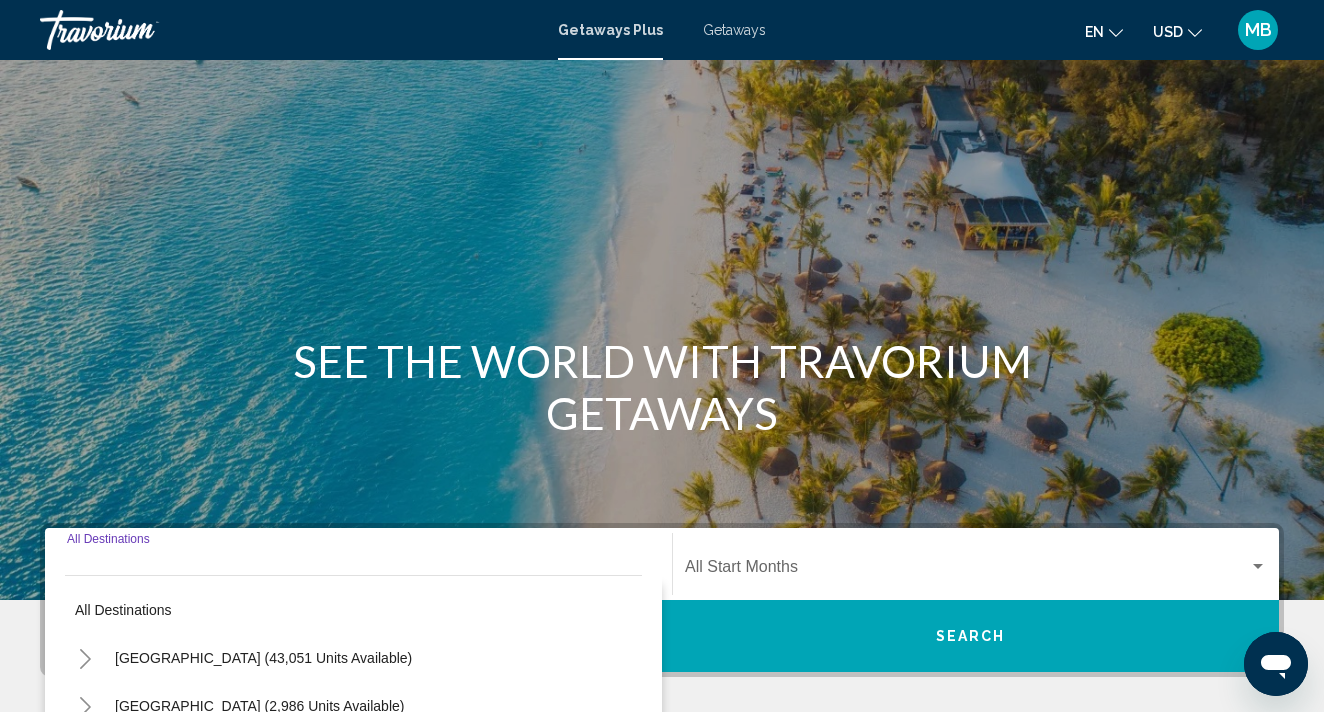 scroll, scrollTop: 410, scrollLeft: 0, axis: vertical 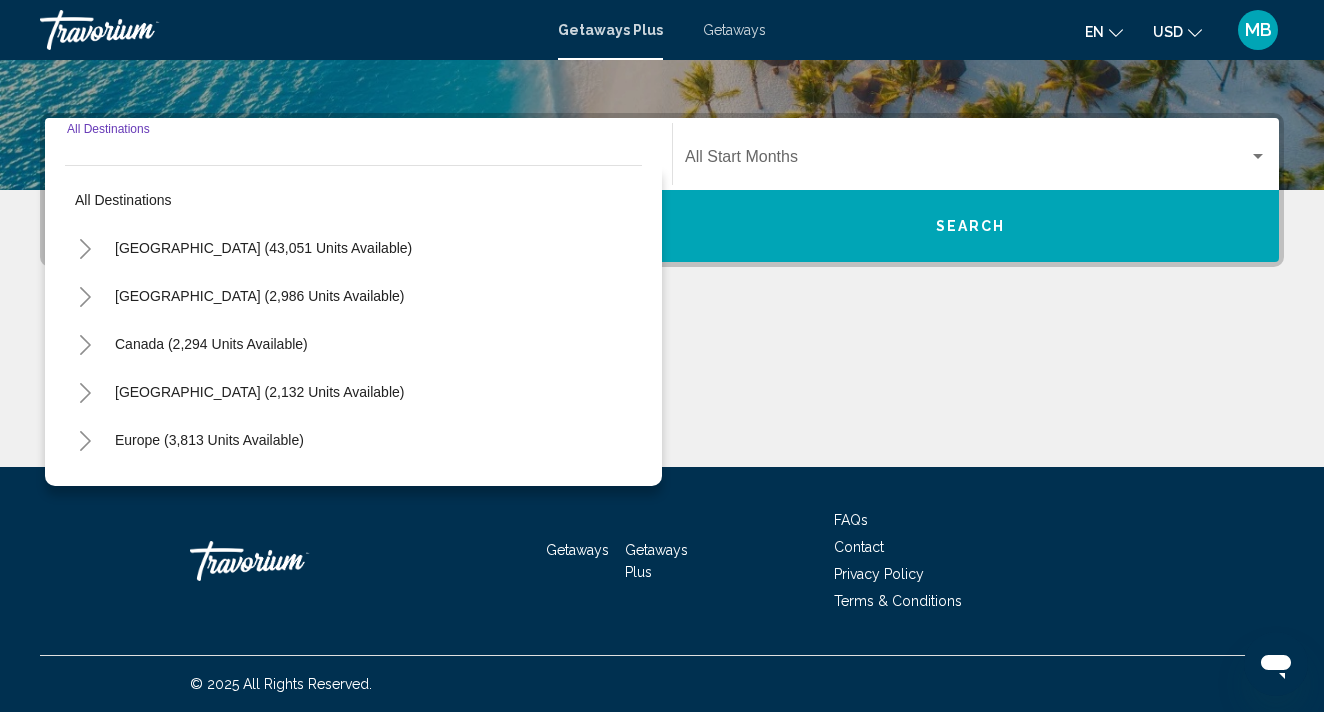click 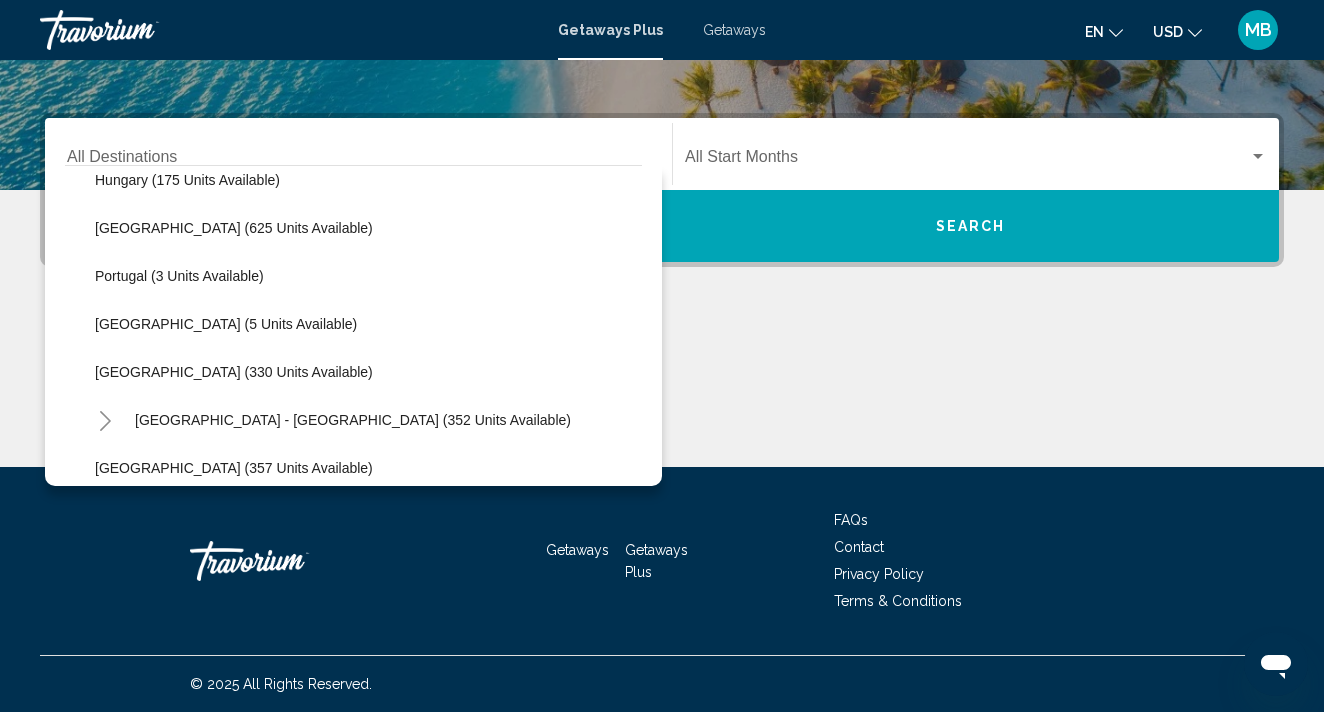 scroll, scrollTop: 557, scrollLeft: 0, axis: vertical 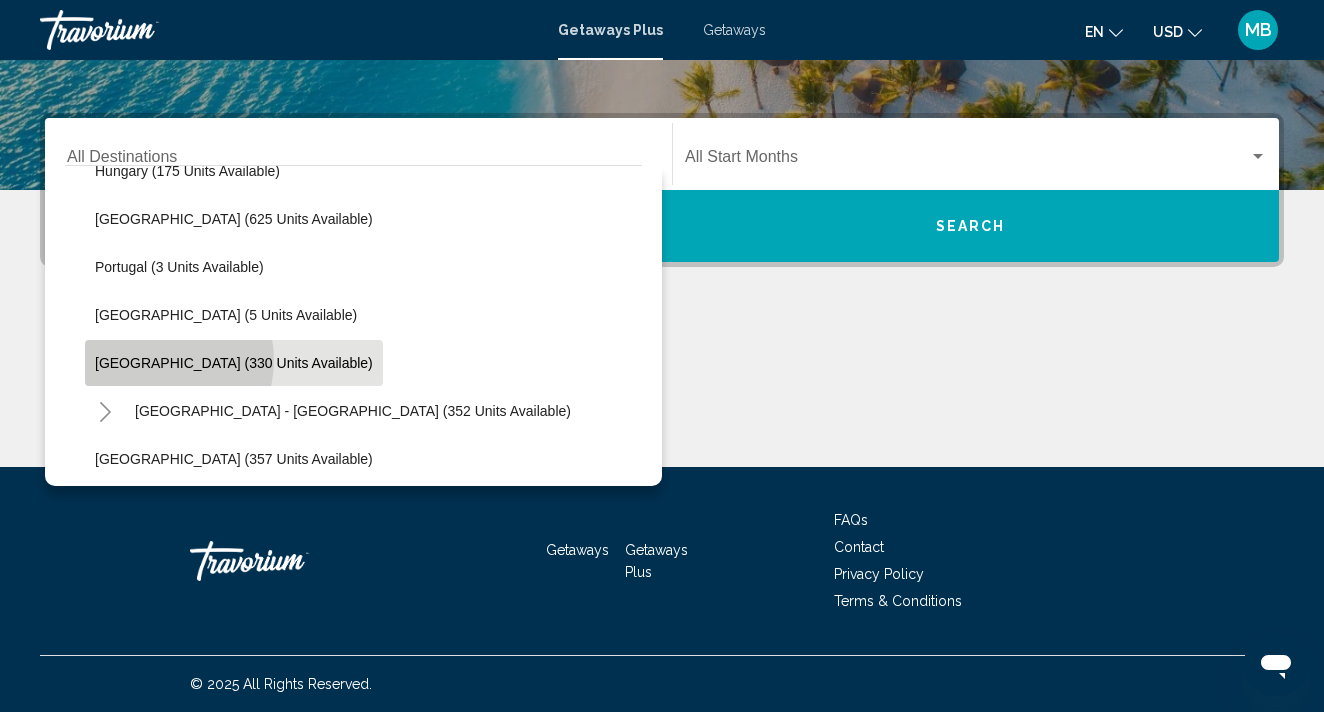 click on "[GEOGRAPHIC_DATA] (330 units available)" 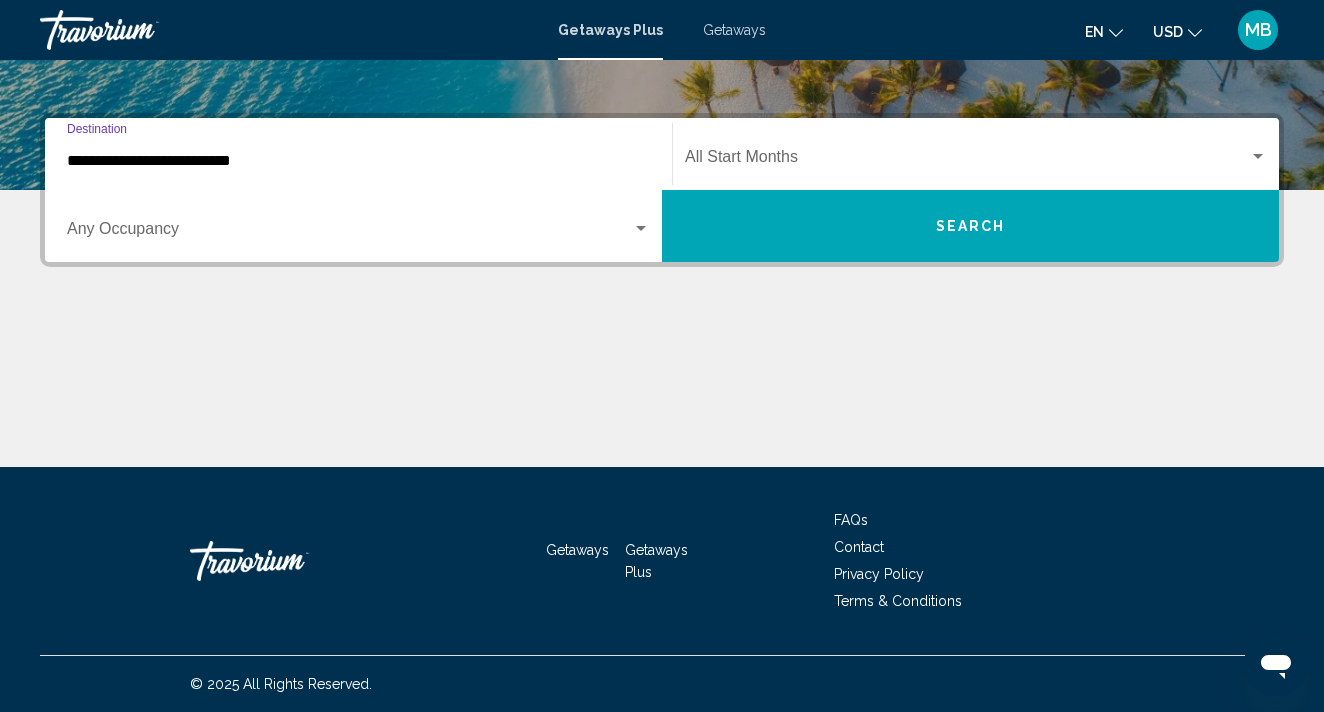 click on "Search" at bounding box center (971, 227) 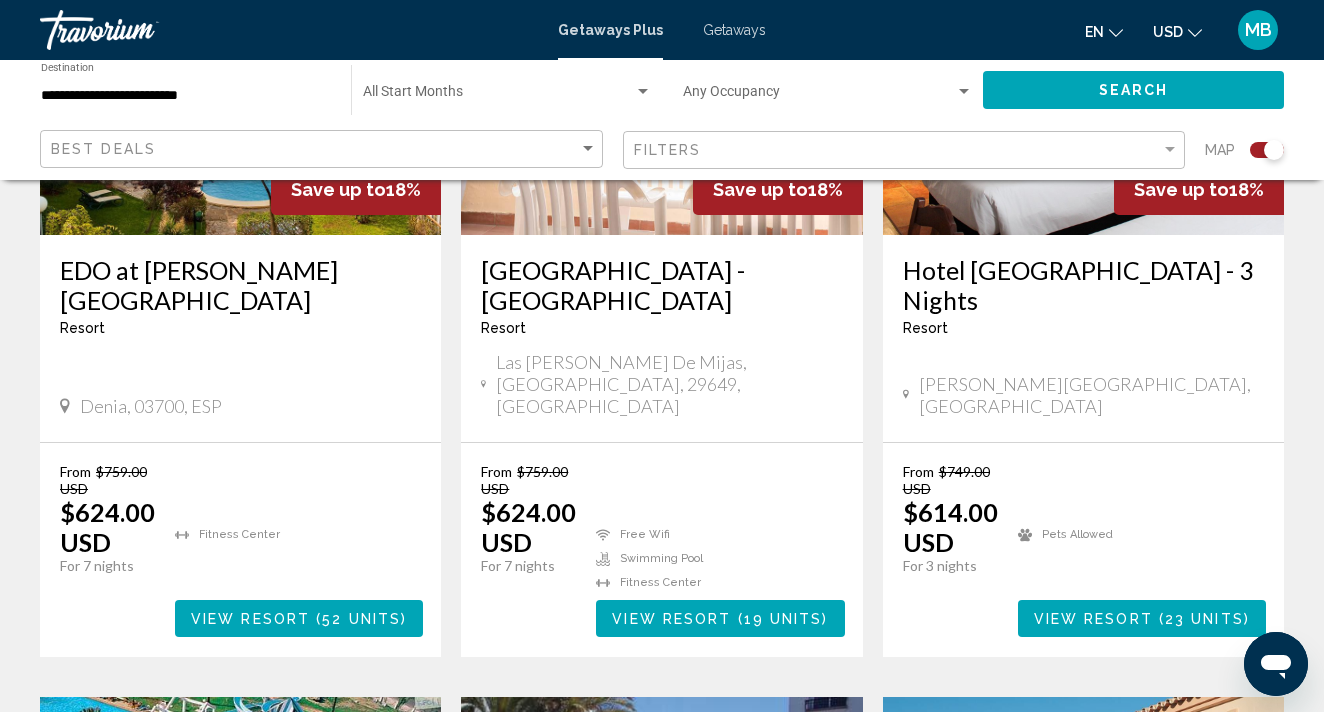 scroll, scrollTop: 976, scrollLeft: 0, axis: vertical 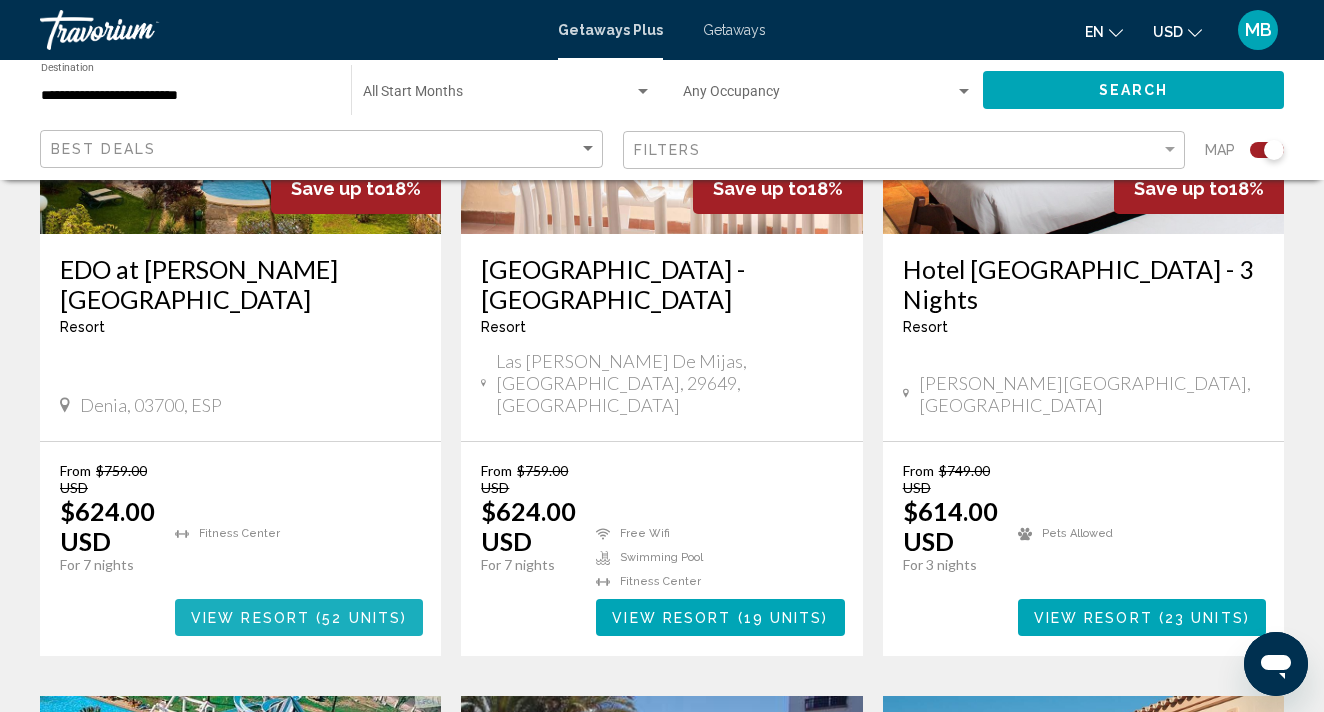 click on "View Resort" at bounding box center [250, 618] 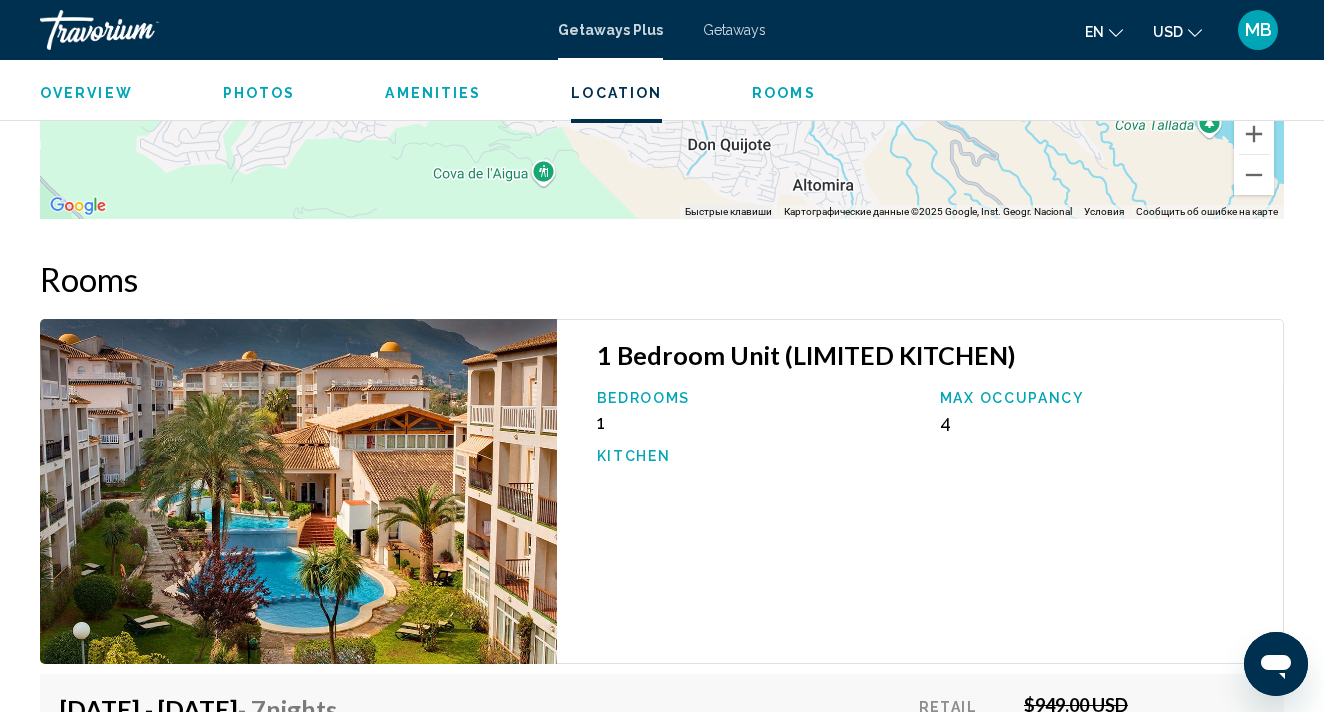scroll, scrollTop: 3200, scrollLeft: 0, axis: vertical 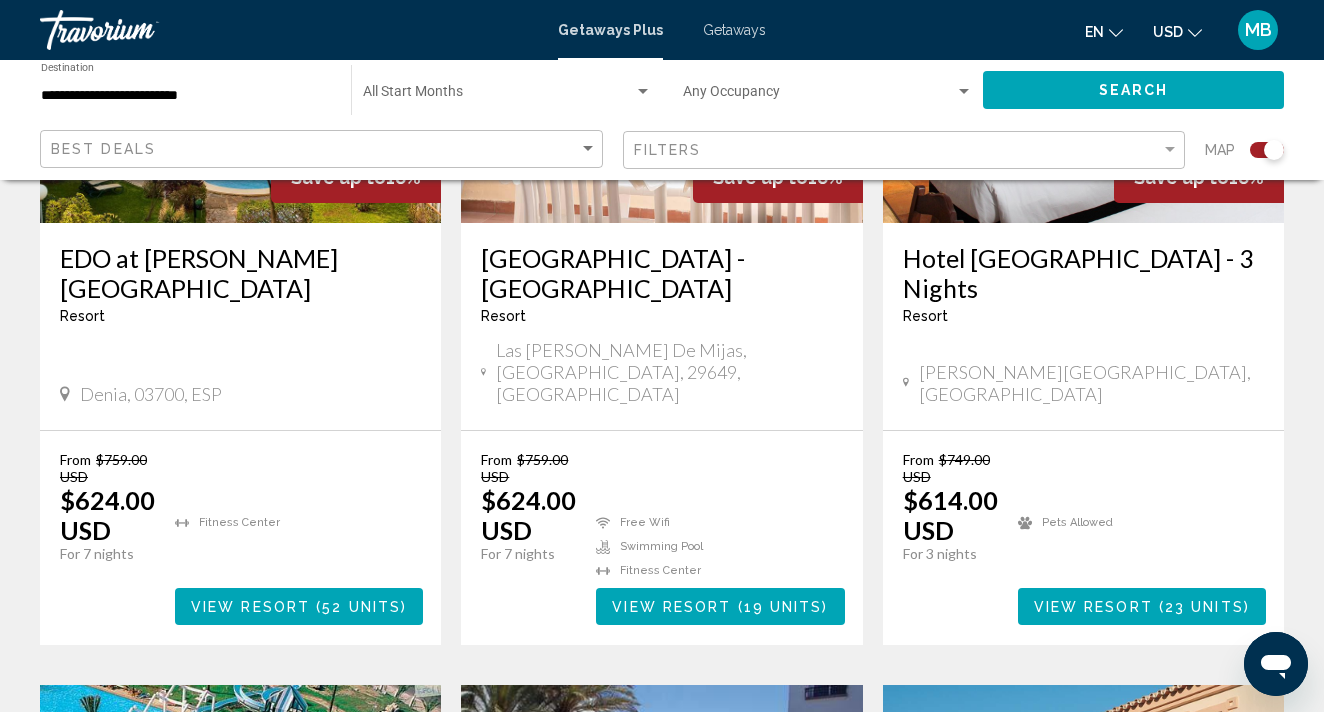click on "View Resort" at bounding box center [671, 607] 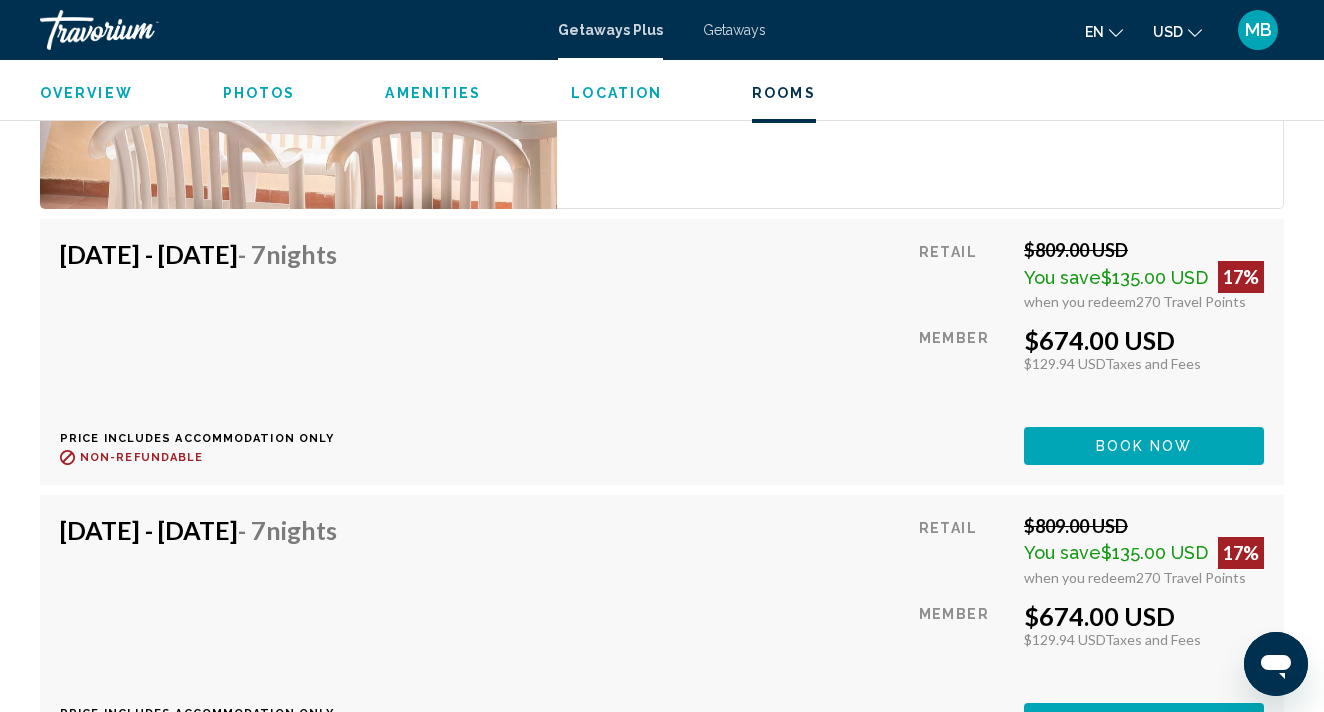 scroll, scrollTop: 6027, scrollLeft: 0, axis: vertical 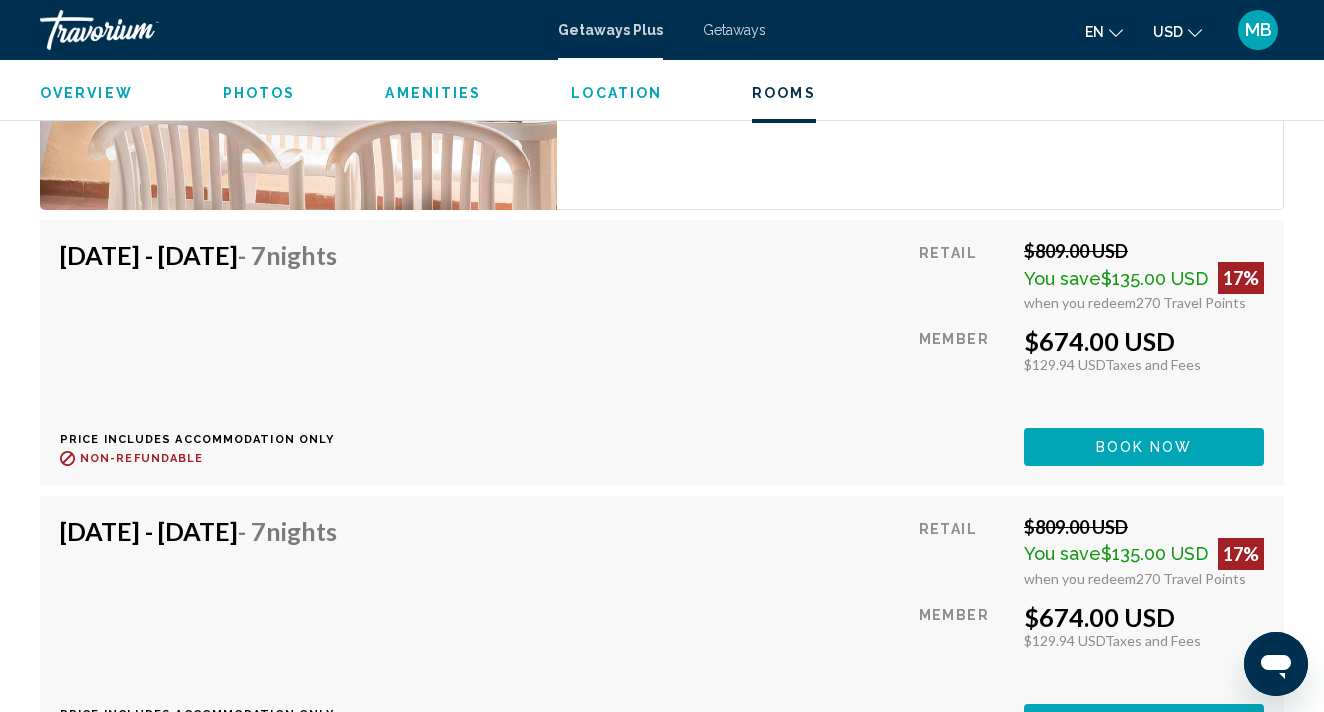 click on "Book now" at bounding box center (1144, -1668) 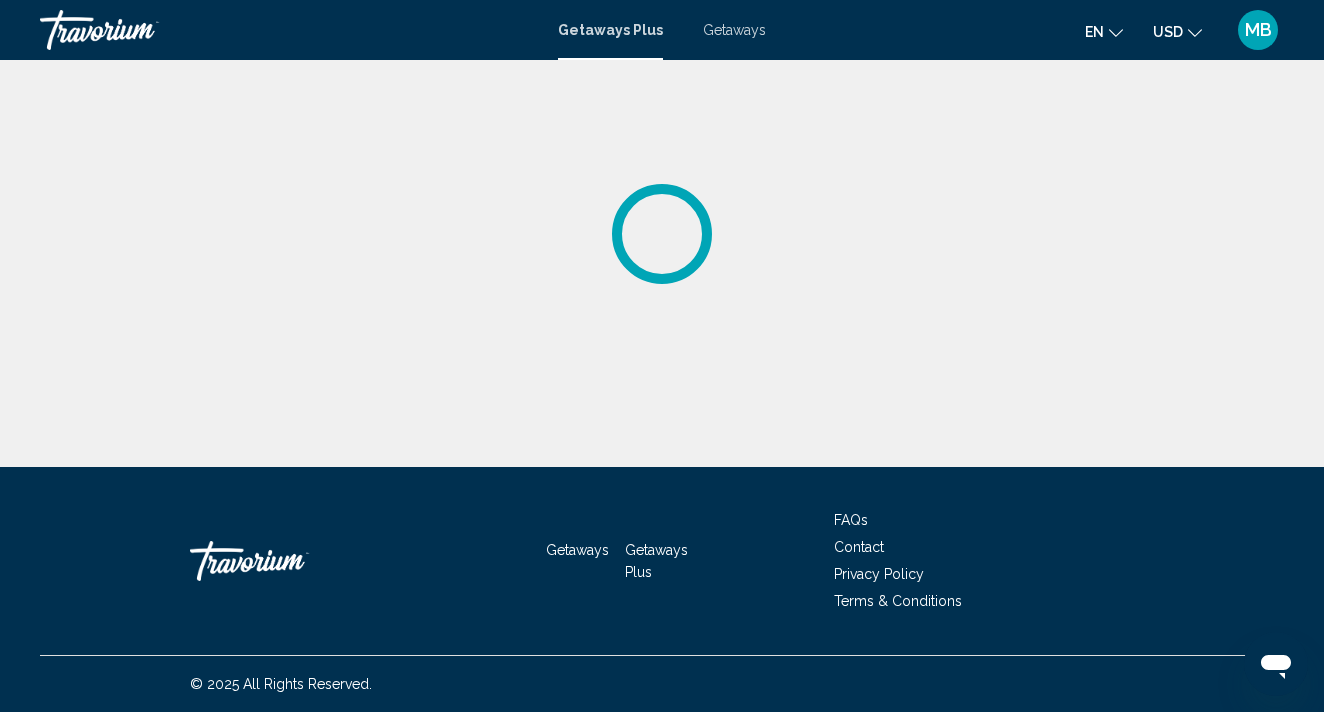 scroll, scrollTop: 0, scrollLeft: 0, axis: both 